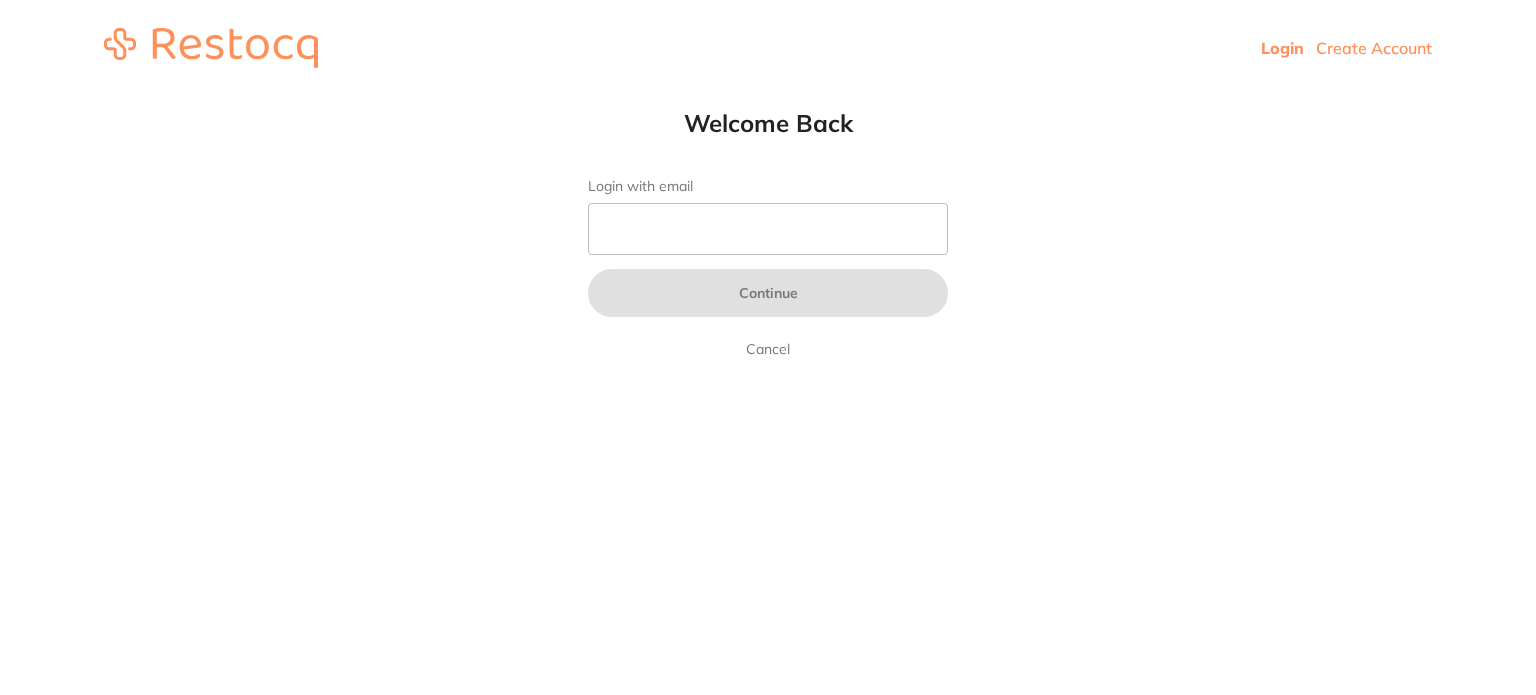 scroll, scrollTop: 0, scrollLeft: 0, axis: both 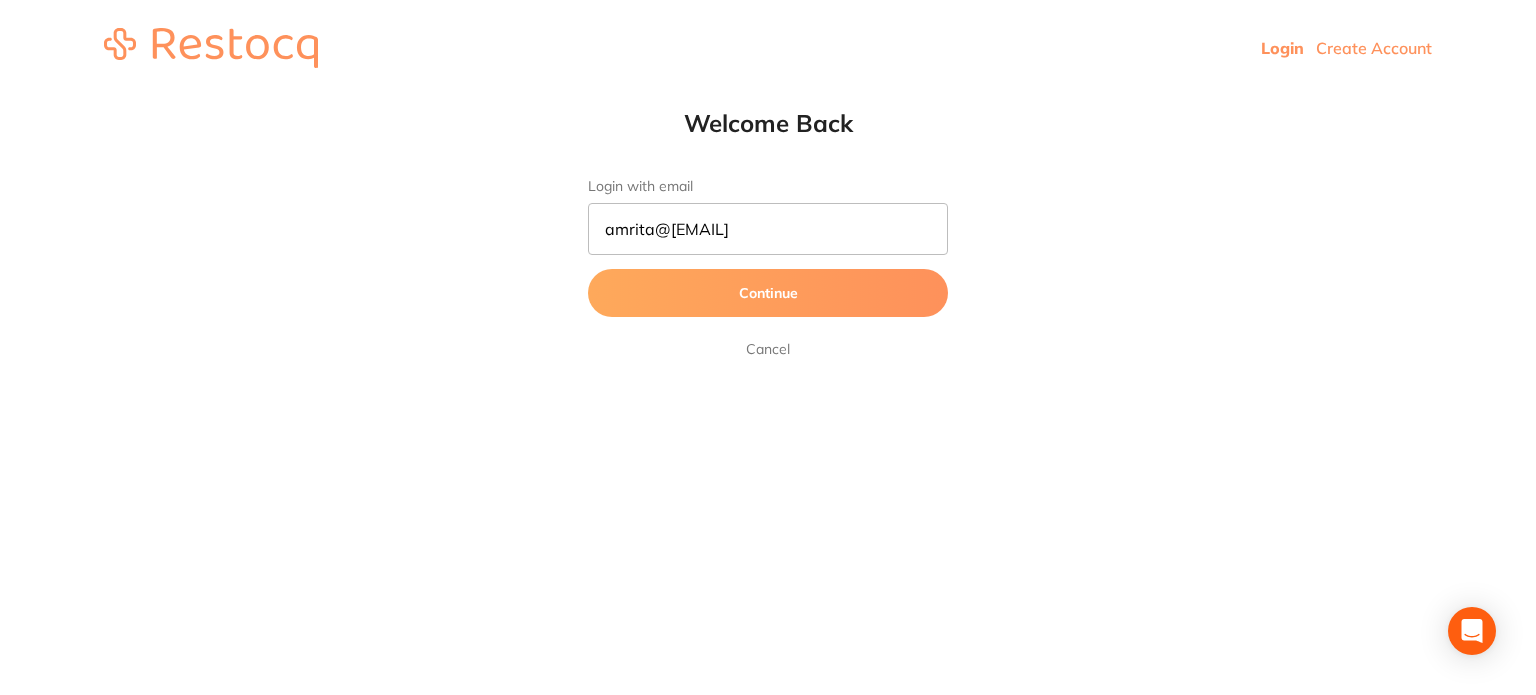 click on "amrita@[EMAIL]" at bounding box center [768, 229] 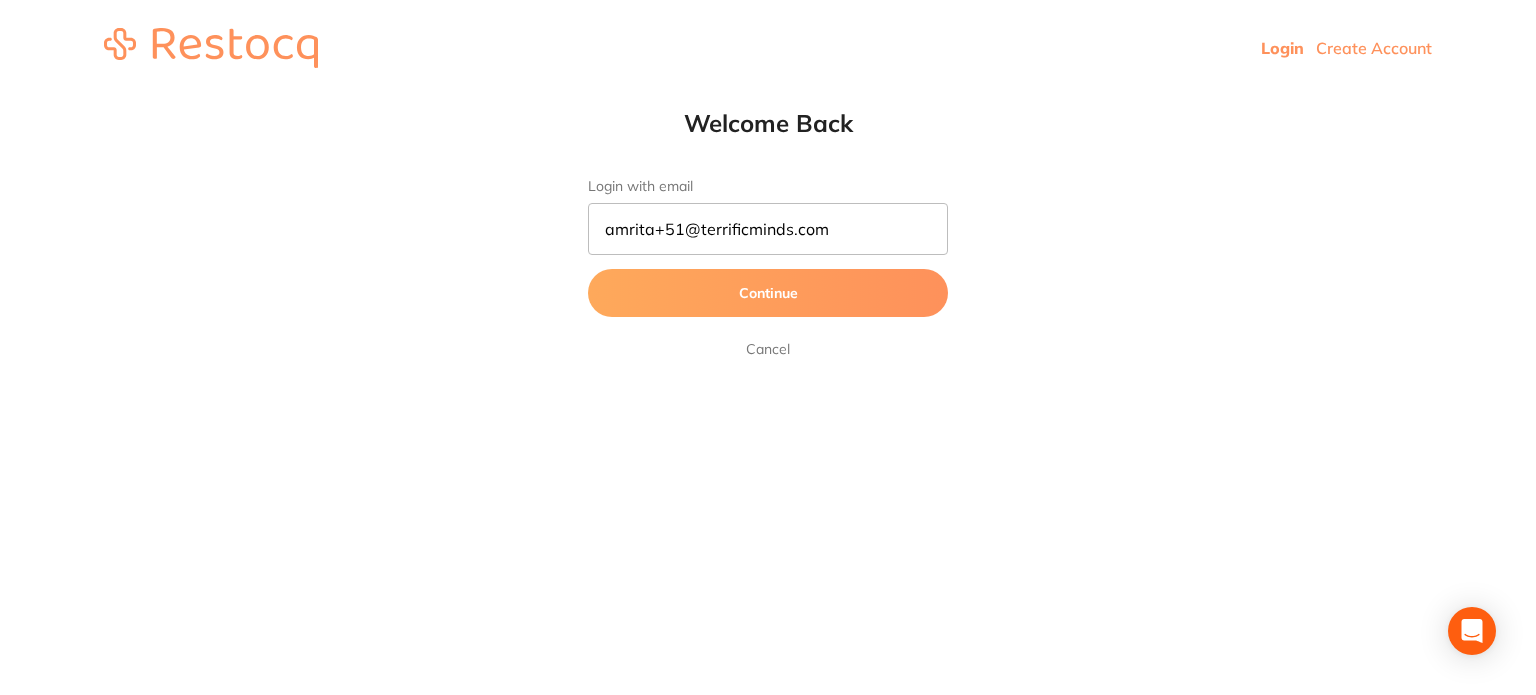 type on "amrita+51@terrificminds.com" 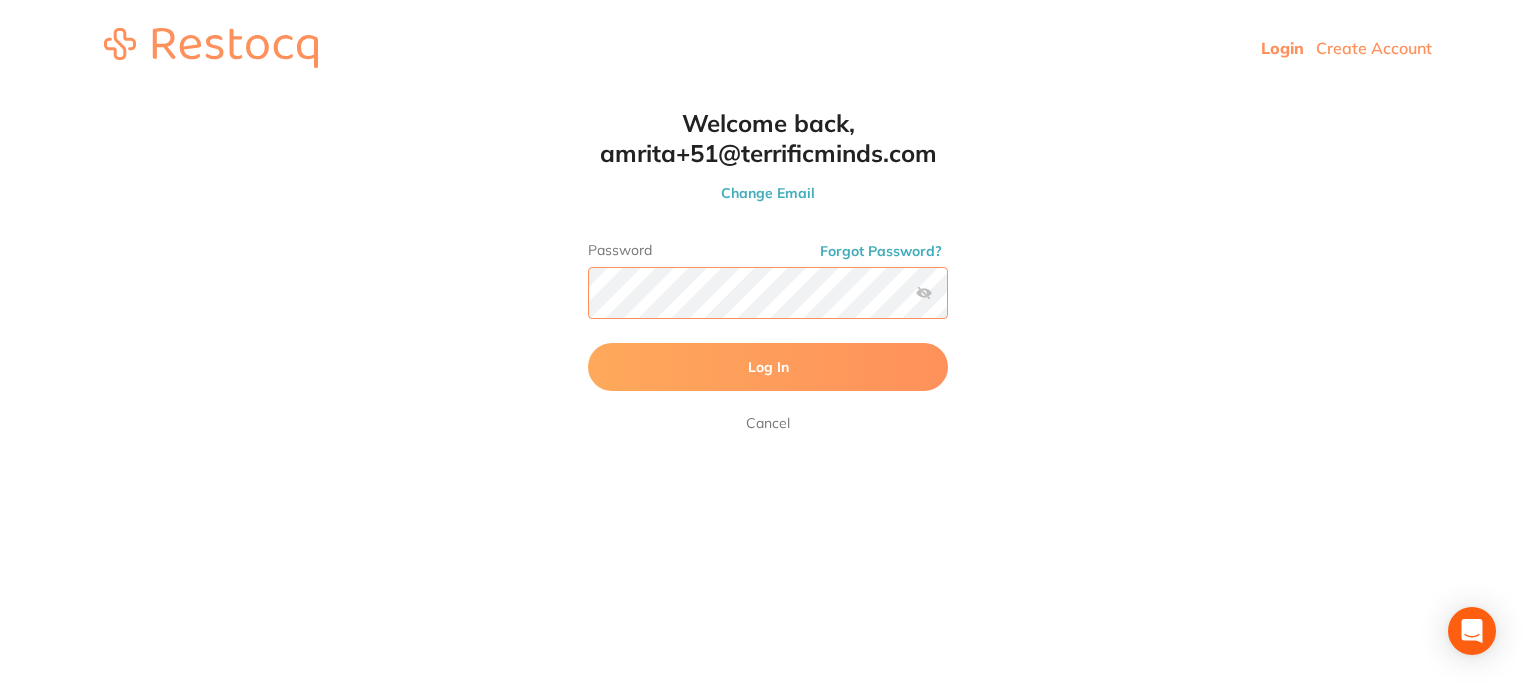 click on "Log In" at bounding box center [768, 367] 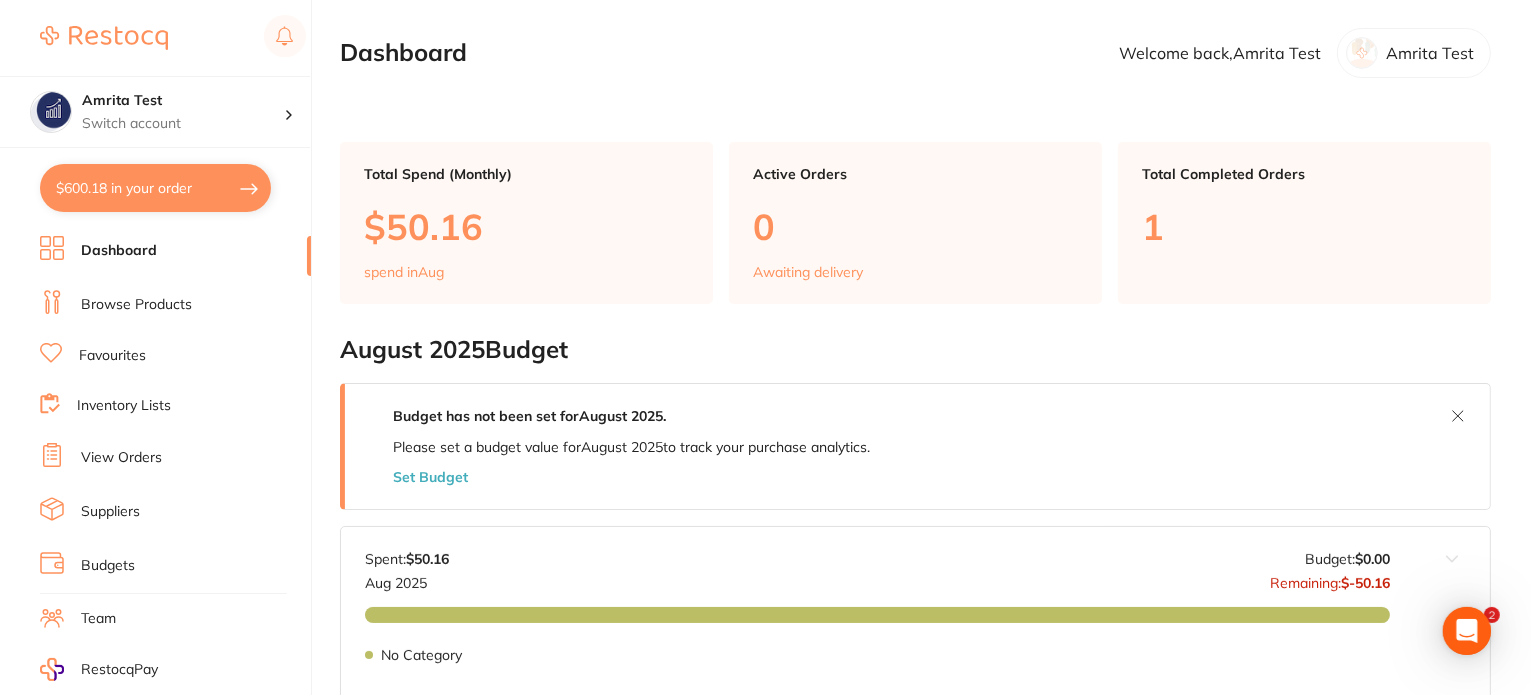 scroll, scrollTop: 0, scrollLeft: 0, axis: both 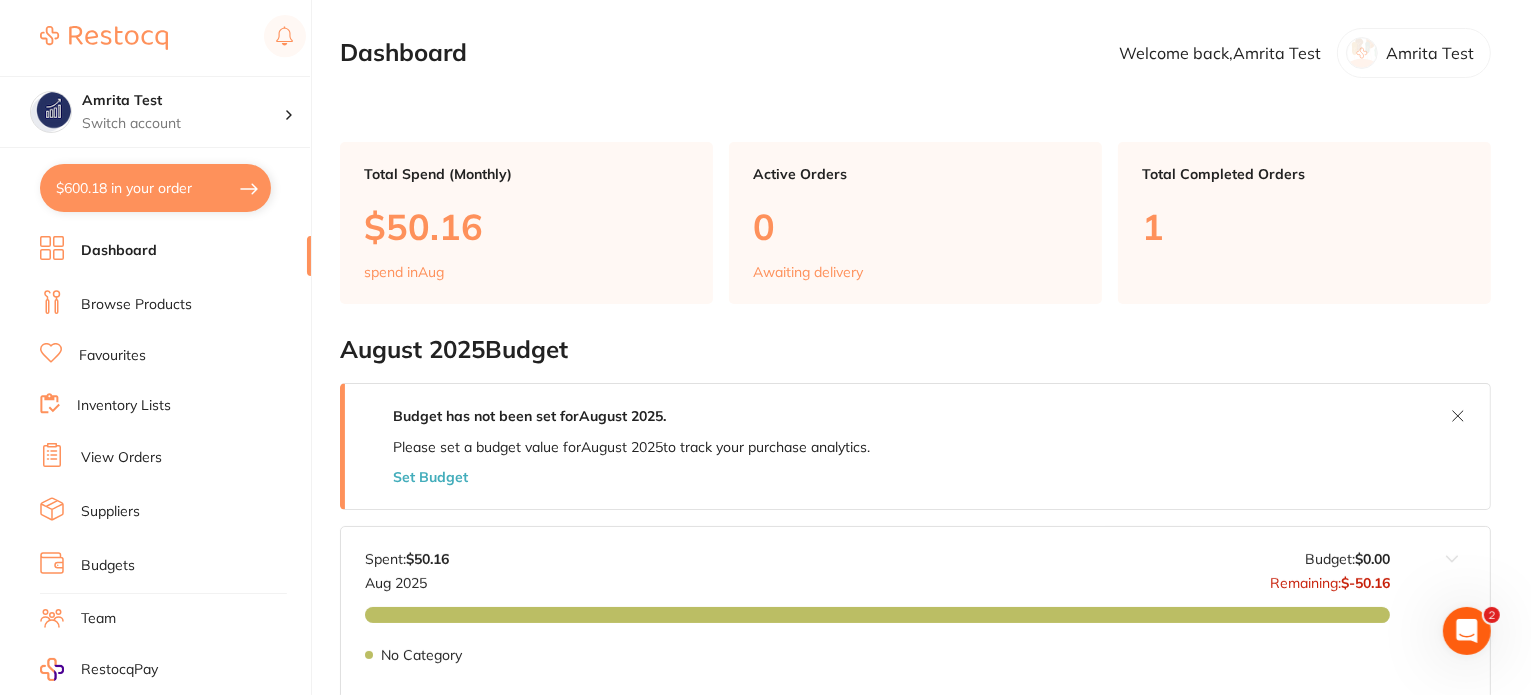 click on "$600.18   in your order" at bounding box center [155, 188] 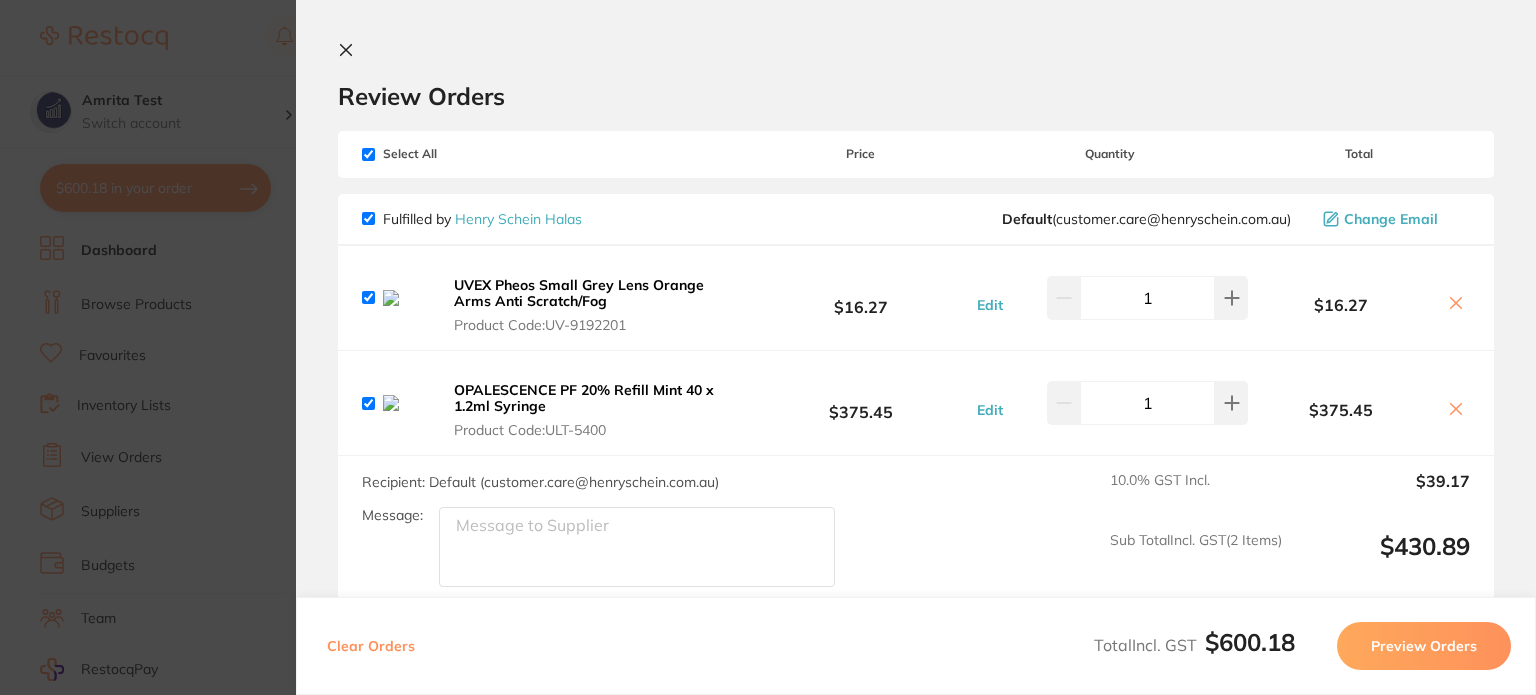 click on "Clear Orders" at bounding box center (371, 646) 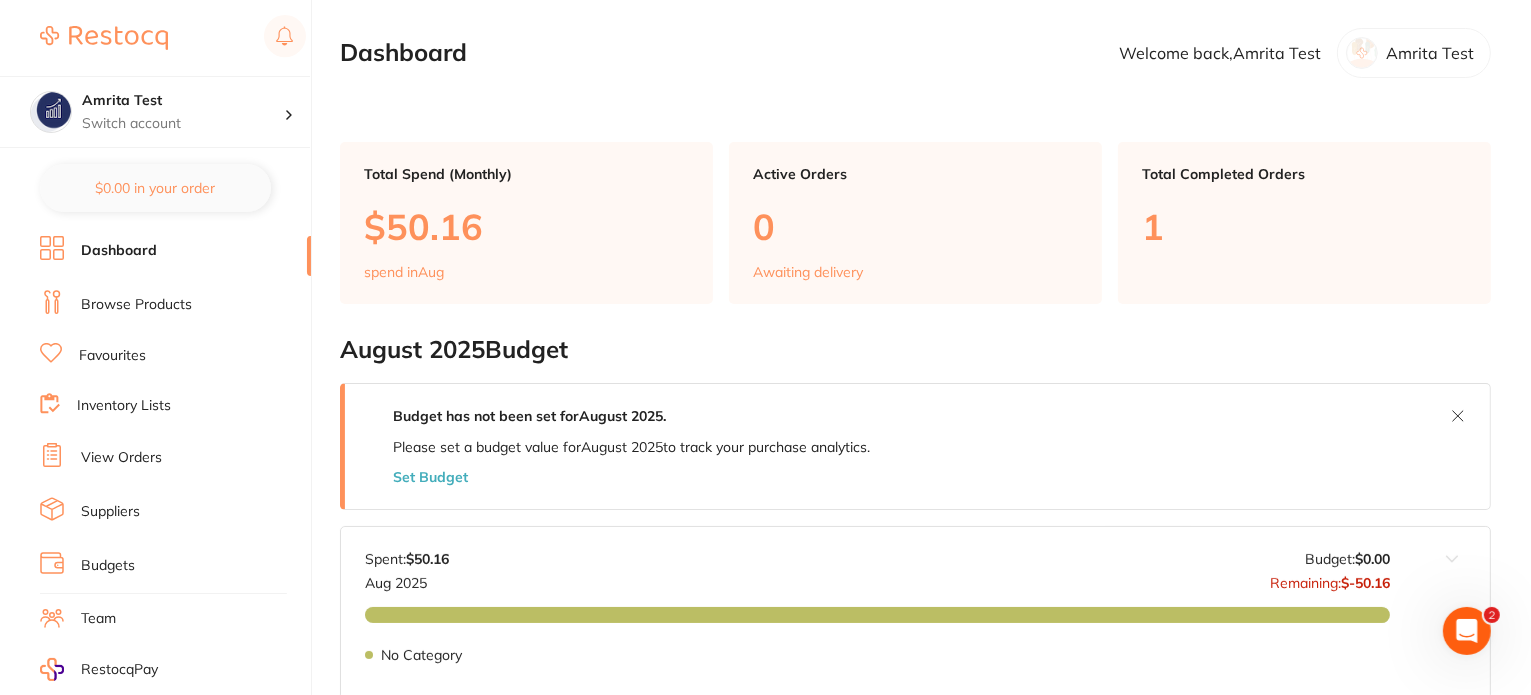 click on "Browse Products" at bounding box center [136, 305] 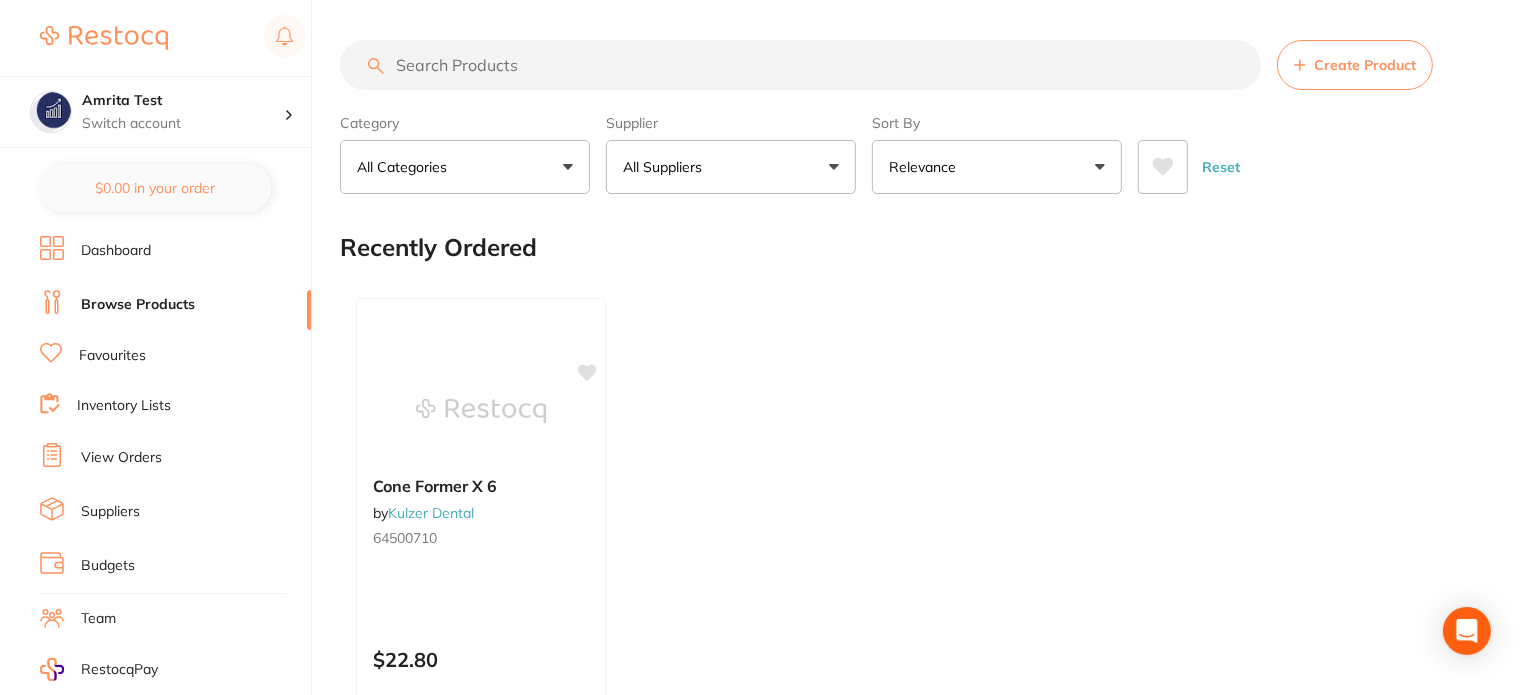 click on "All Suppliers" at bounding box center [666, 167] 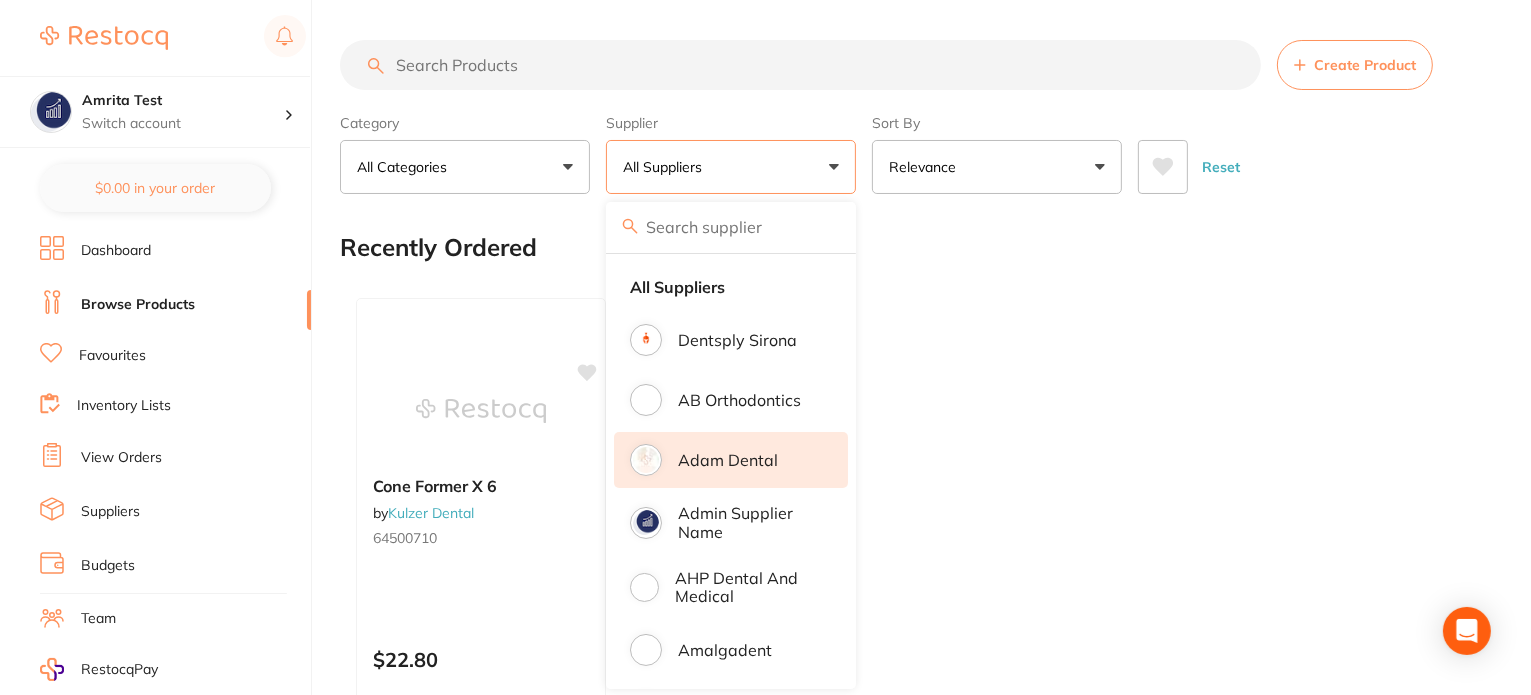 click on "Adam Dental" at bounding box center (731, 460) 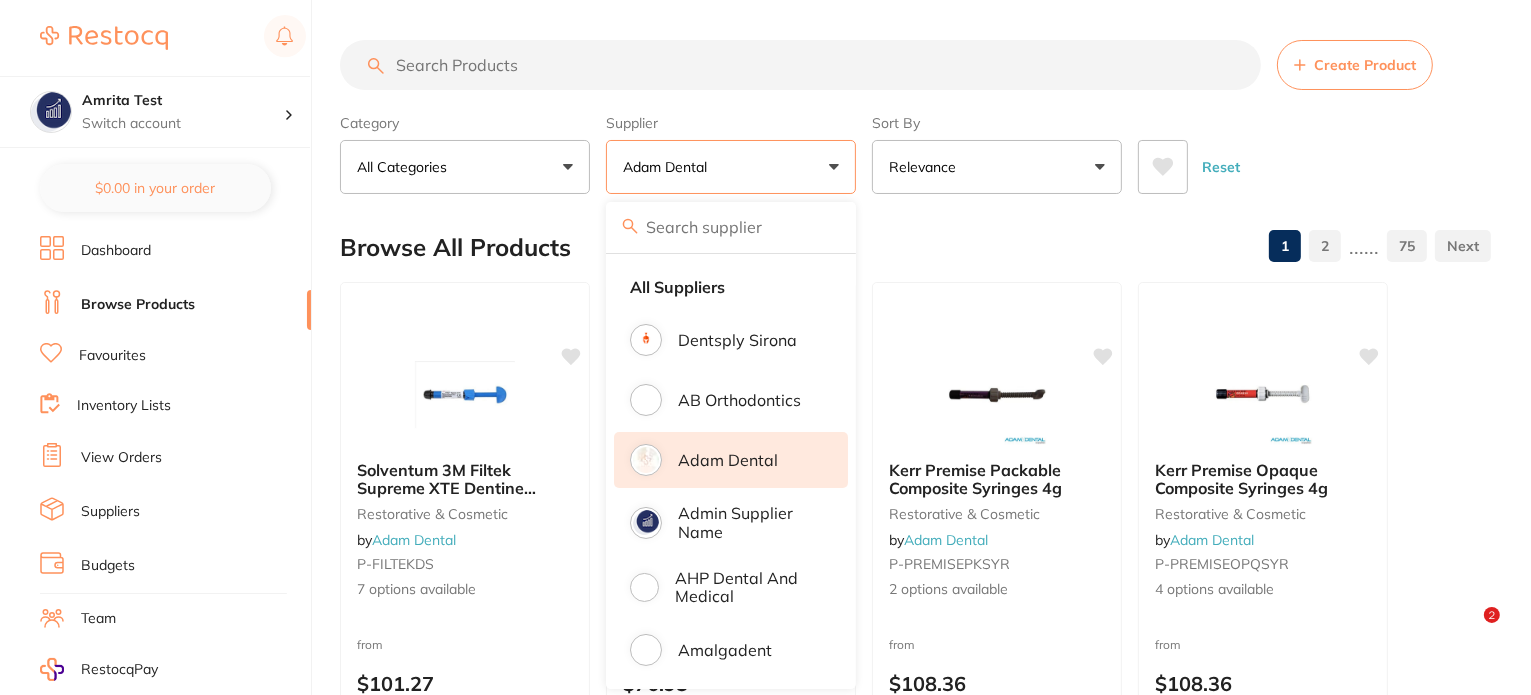 click on "Category All Categories All Categories anaesthetic articulating burs crown & bridge disposables endodontics equipment finishing & polishing handpieces impression infection control instruments laboratory oral surgery orthodontics photography preventative restorative & cosmetic rubber dam whitening xrays/imaging Clear Category   false    All Categories Category All Categories anaesthetic articulating burs crown & bridge disposables endodontics equipment finishing & polishing handpieces impression infection control instruments laboratory oral surgery orthodontics photography preventative restorative & cosmetic rubber dam whitening xrays/imaging Supplier Adam Dental All Suppliers Dentsply Sirona AB Orthodontics Adam Dental Admin supplier name AHP Dental and Medical Amalgadent AR Instrumed Ark Health AU Supplier Admin BioMeDent Pty Ltd CDS Dental Critical Dental David Melton mmmmmmmmmmmmmmmmmmmmmmmmmmmmm Dental Practice Supplies Dental Zone Erkodent Erskine Dental frontend Geistlich Healthware Australia MDS Dental" at bounding box center [915, 150] 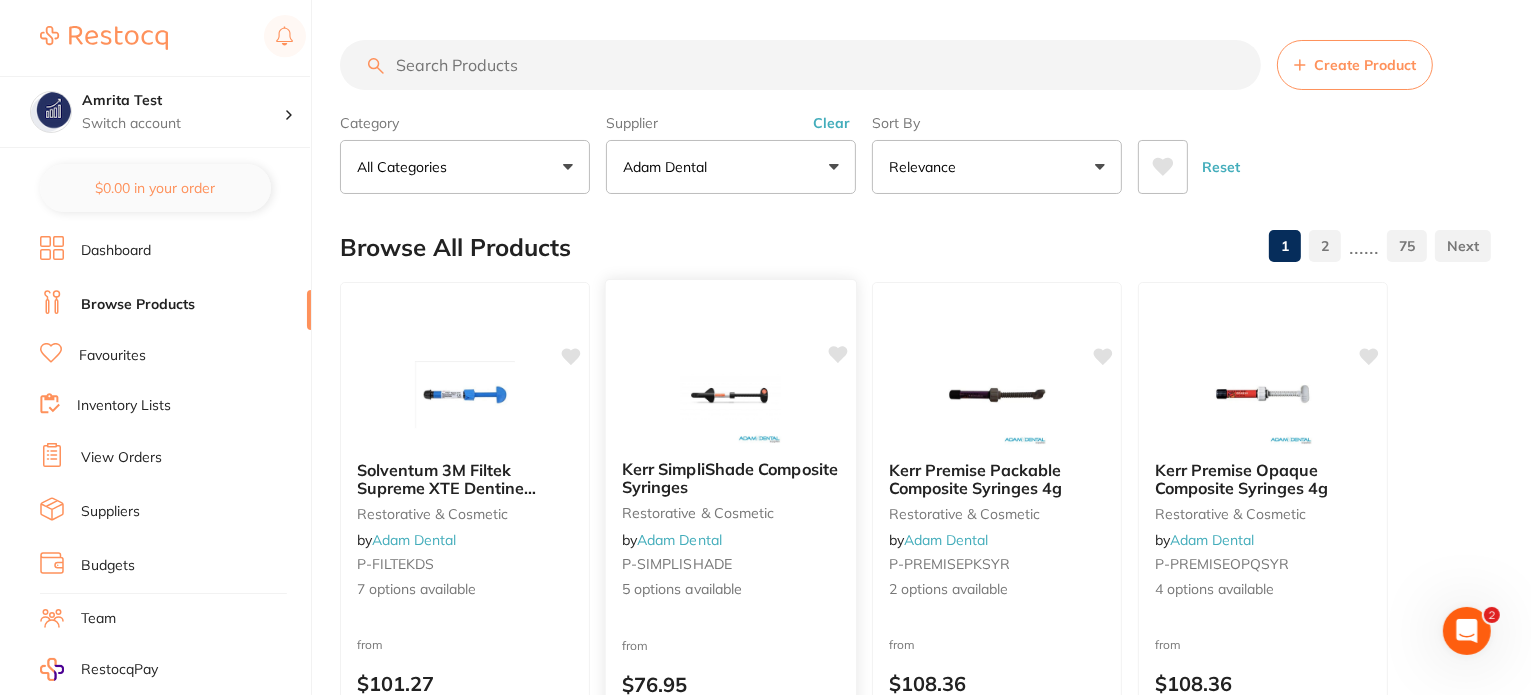 scroll, scrollTop: 0, scrollLeft: 0, axis: both 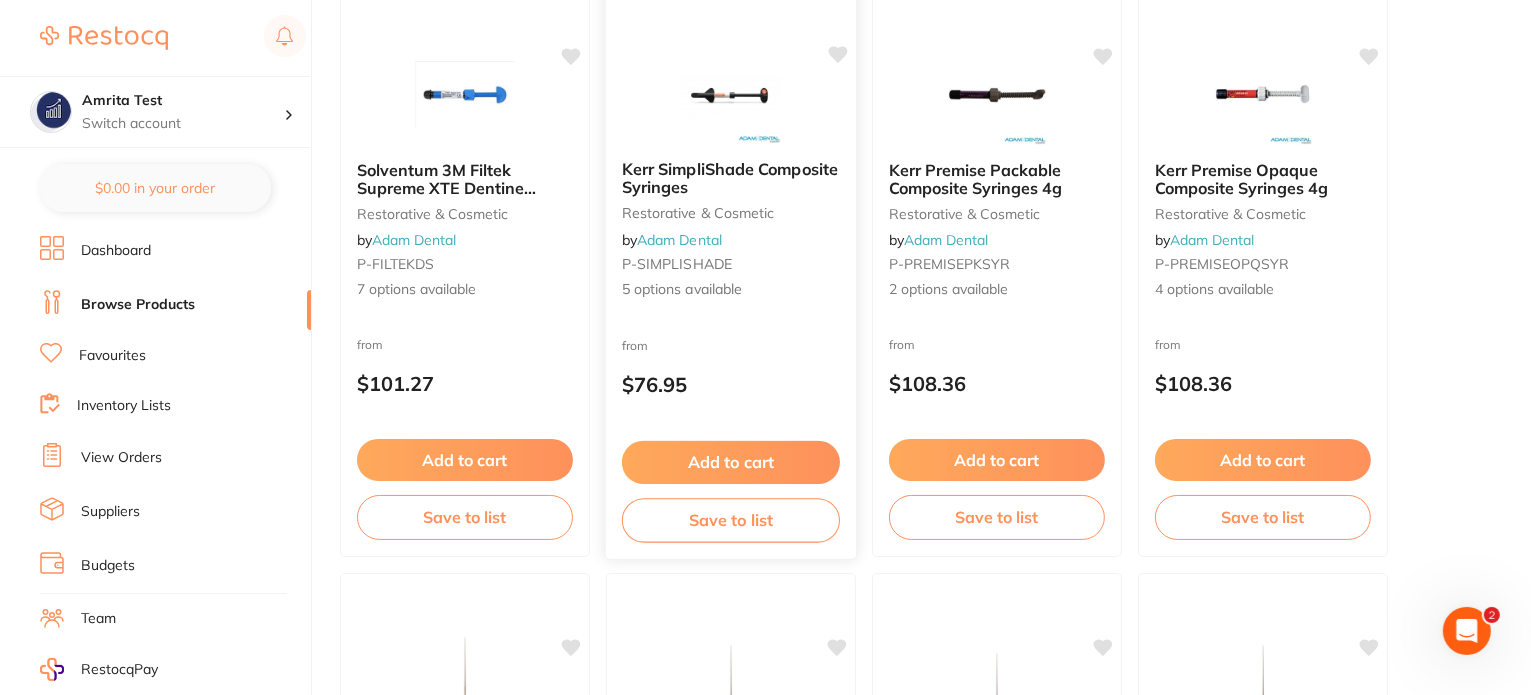 click on "Add to cart" at bounding box center (731, 462) 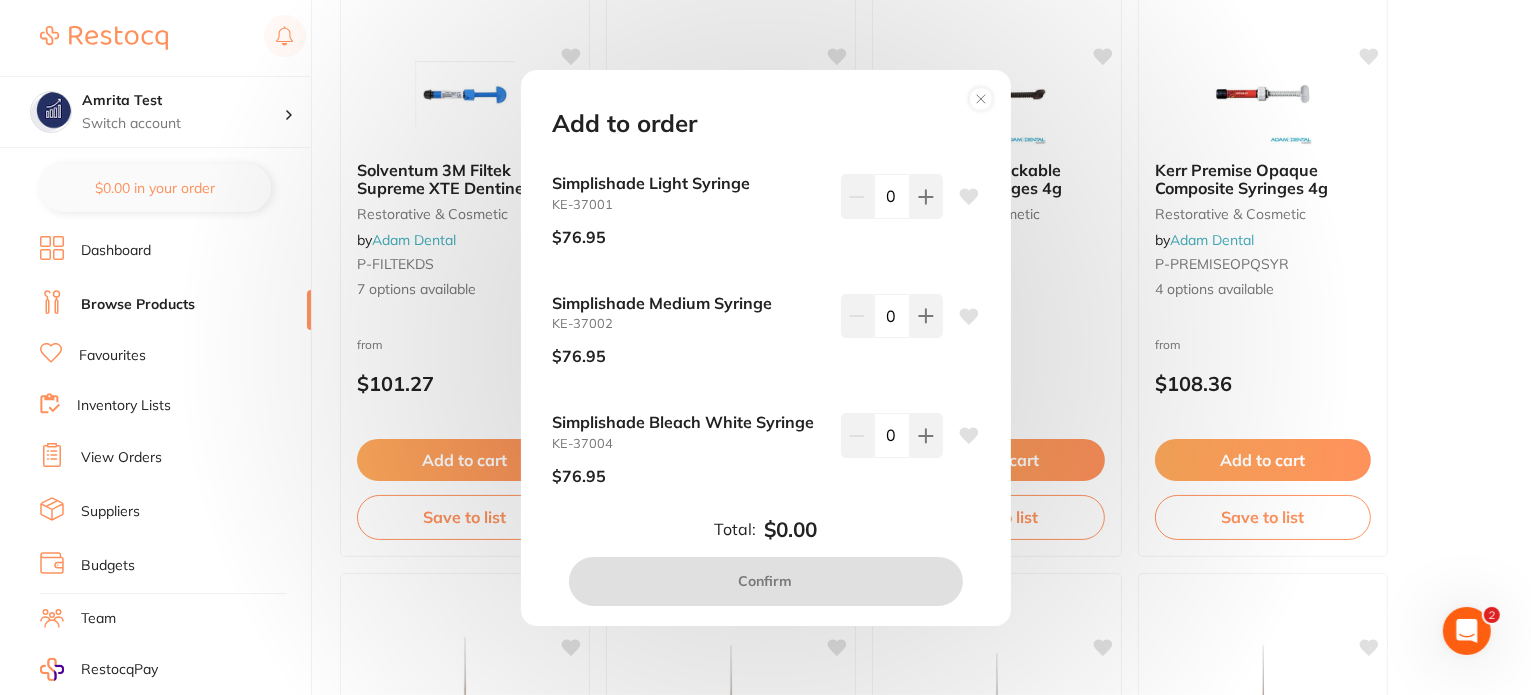 scroll, scrollTop: 0, scrollLeft: 0, axis: both 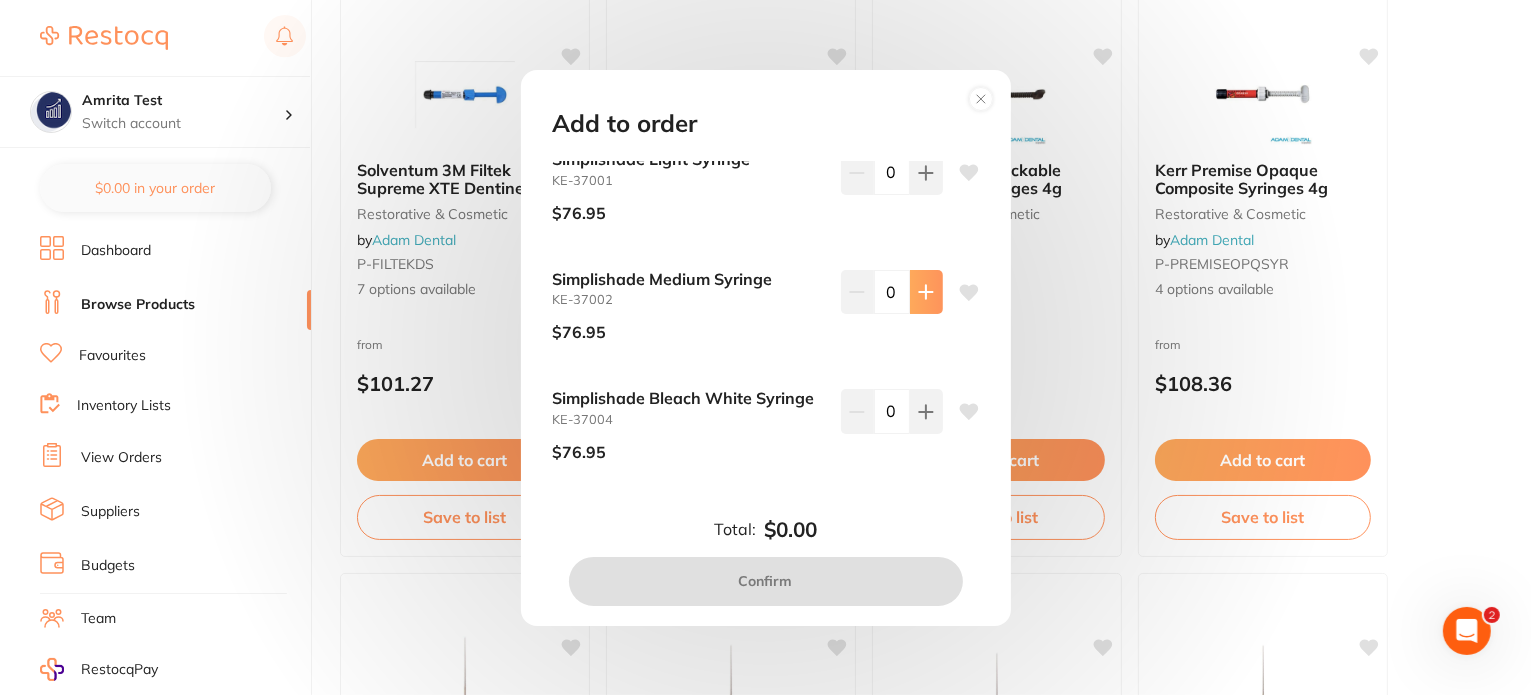 click 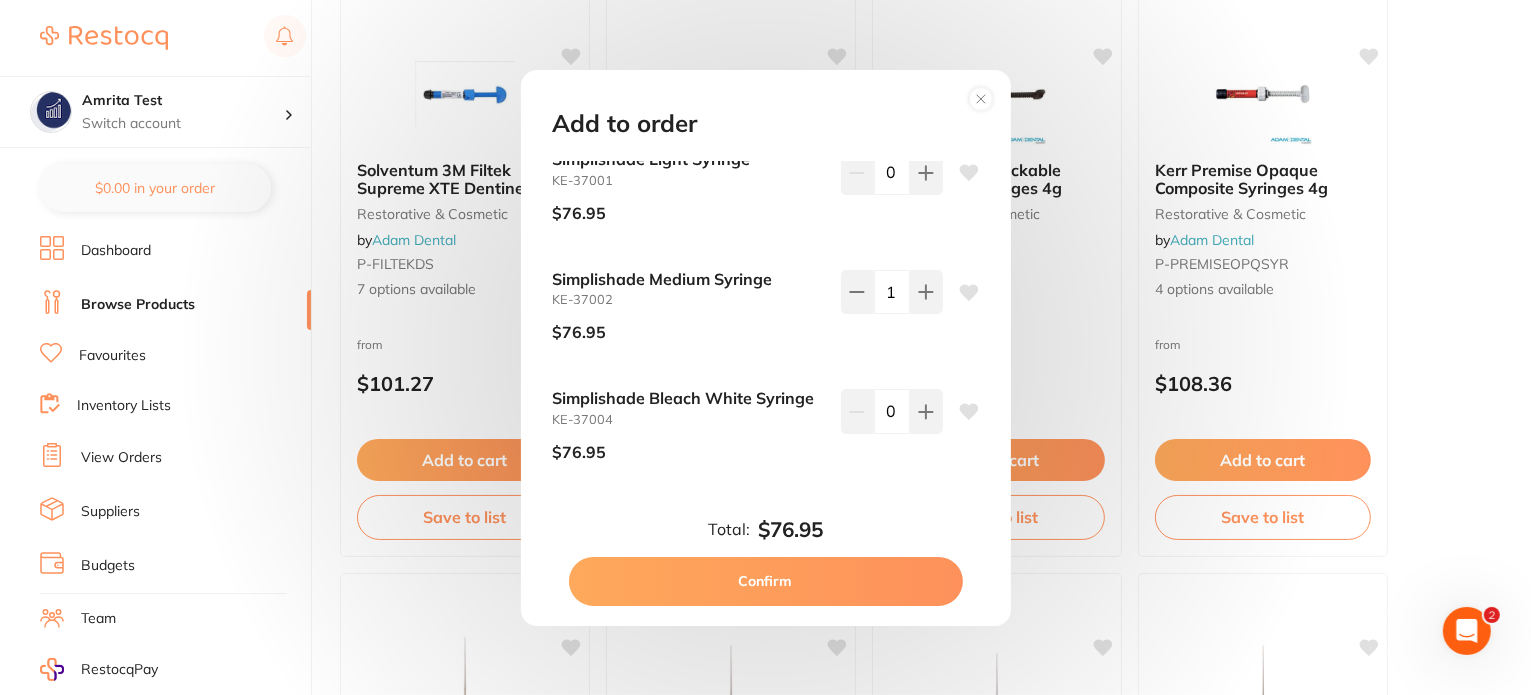 click on "Confirm" at bounding box center [766, 581] 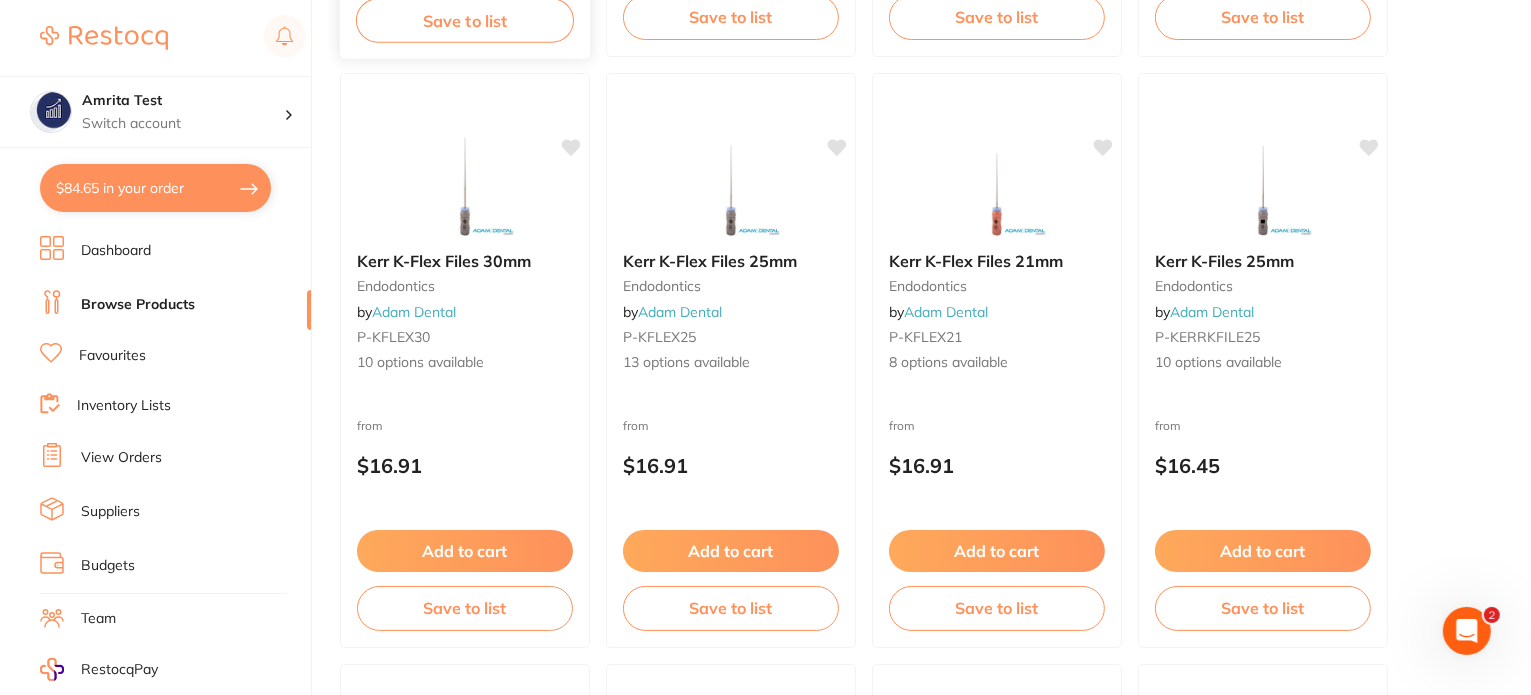 scroll, scrollTop: 900, scrollLeft: 0, axis: vertical 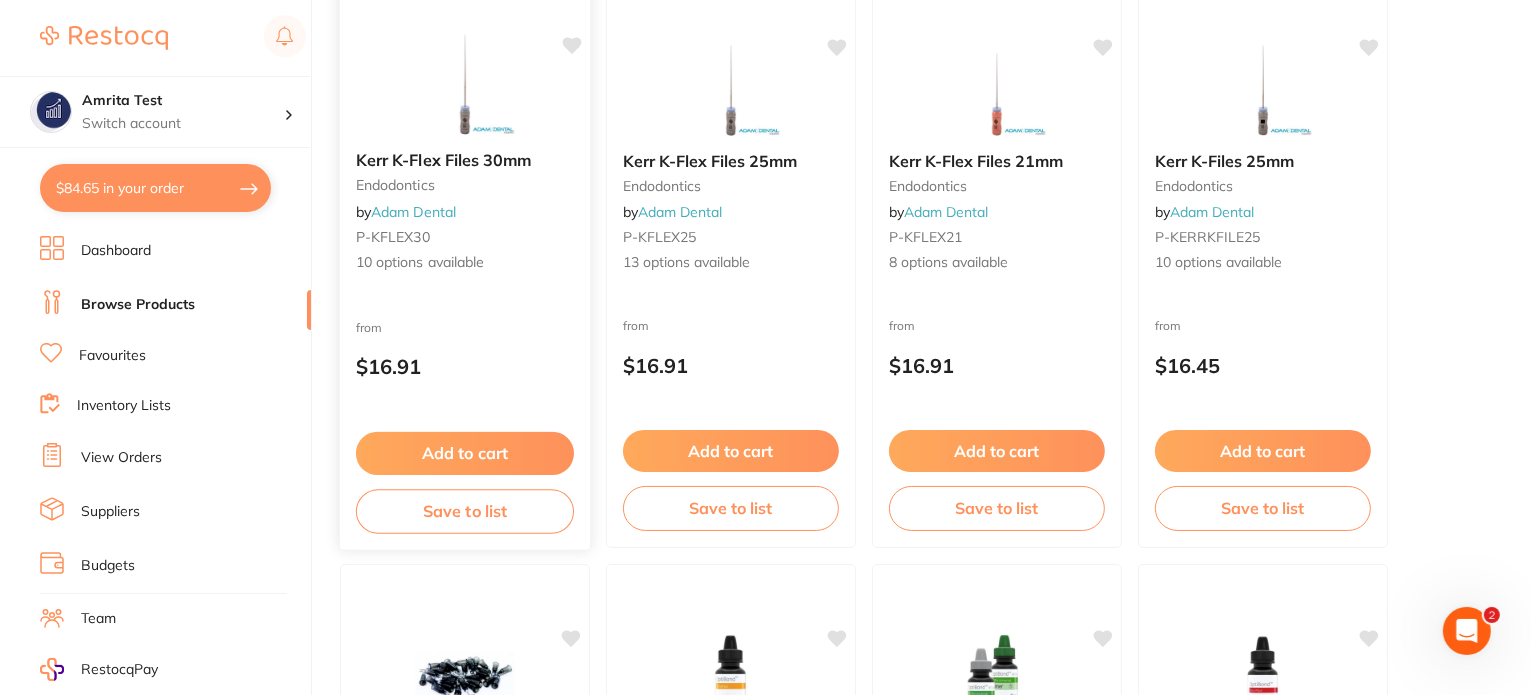 click on "Add to cart" at bounding box center (465, 453) 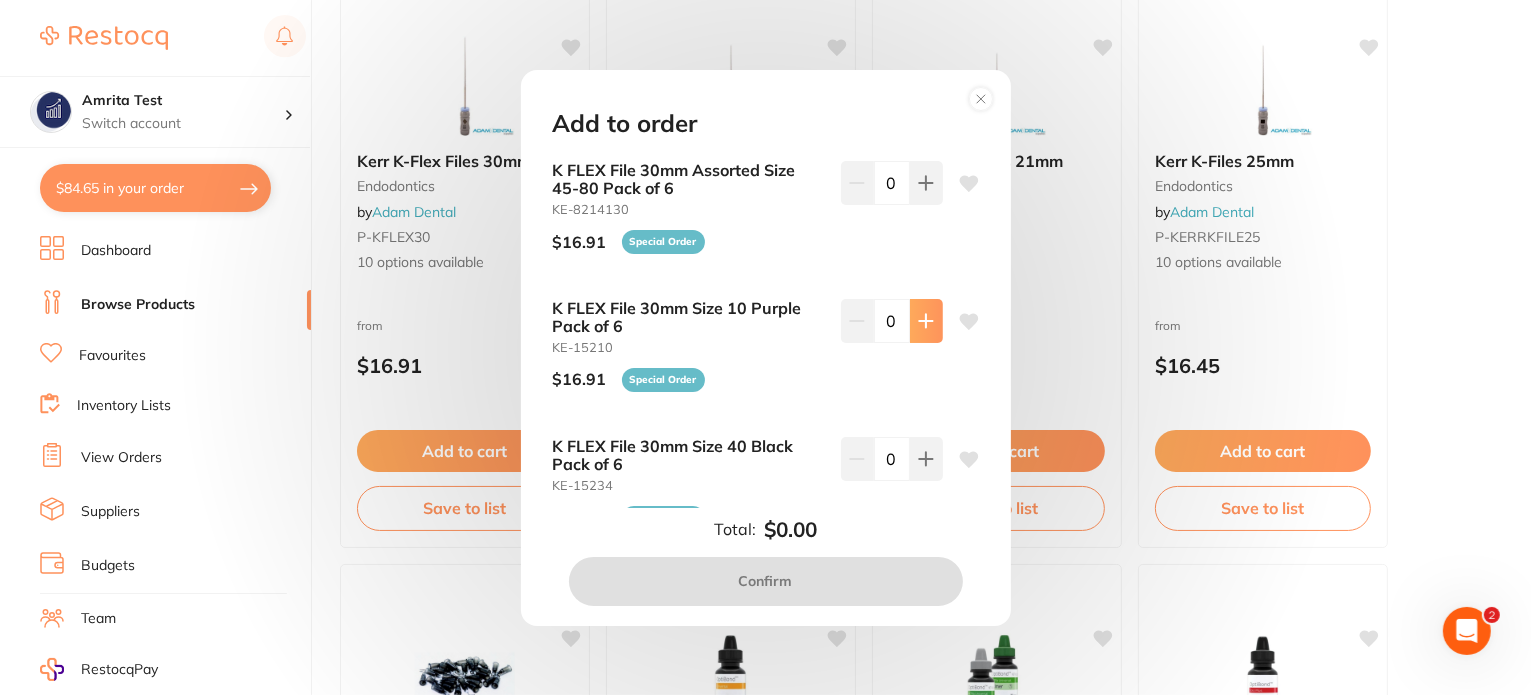 scroll, scrollTop: 0, scrollLeft: 0, axis: both 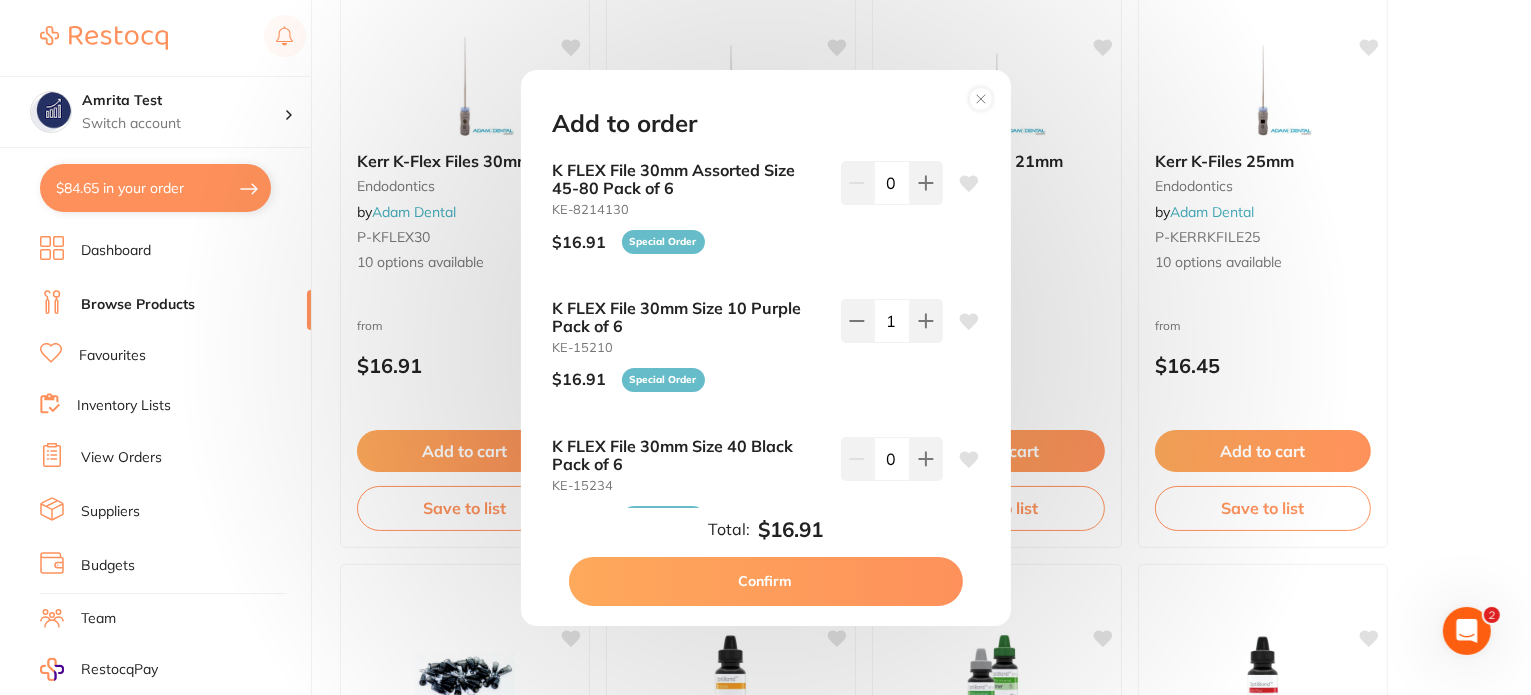 click on "Confirm" at bounding box center (766, 581) 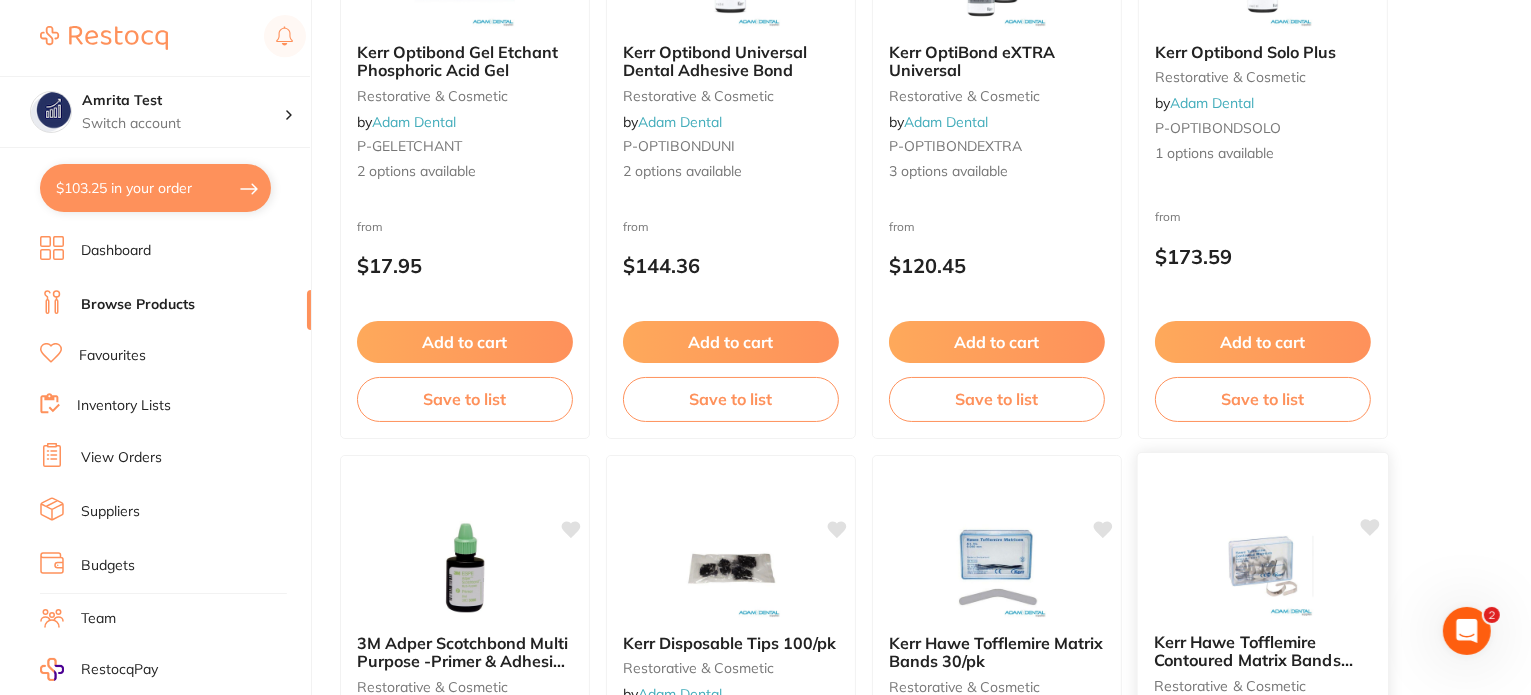 scroll, scrollTop: 1900, scrollLeft: 0, axis: vertical 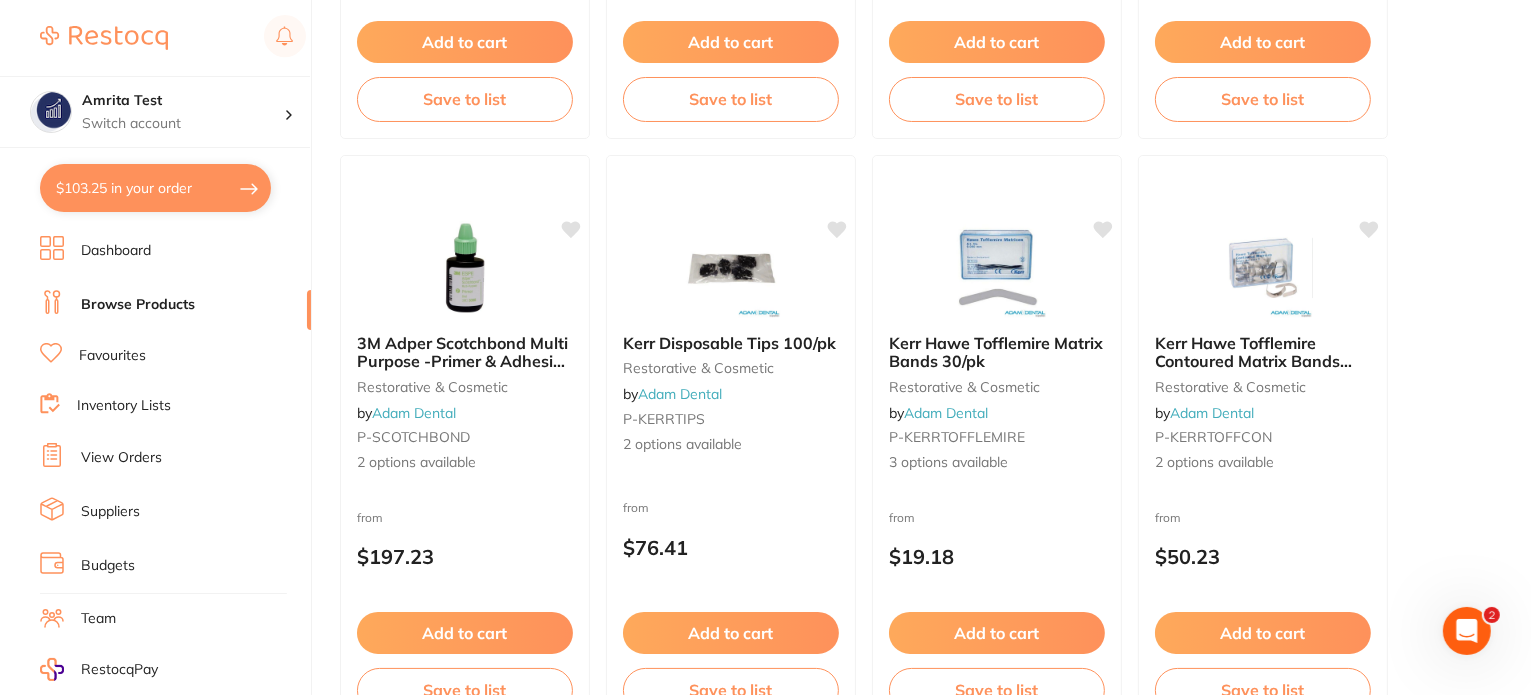 click on "Add to cart" at bounding box center [997, 633] 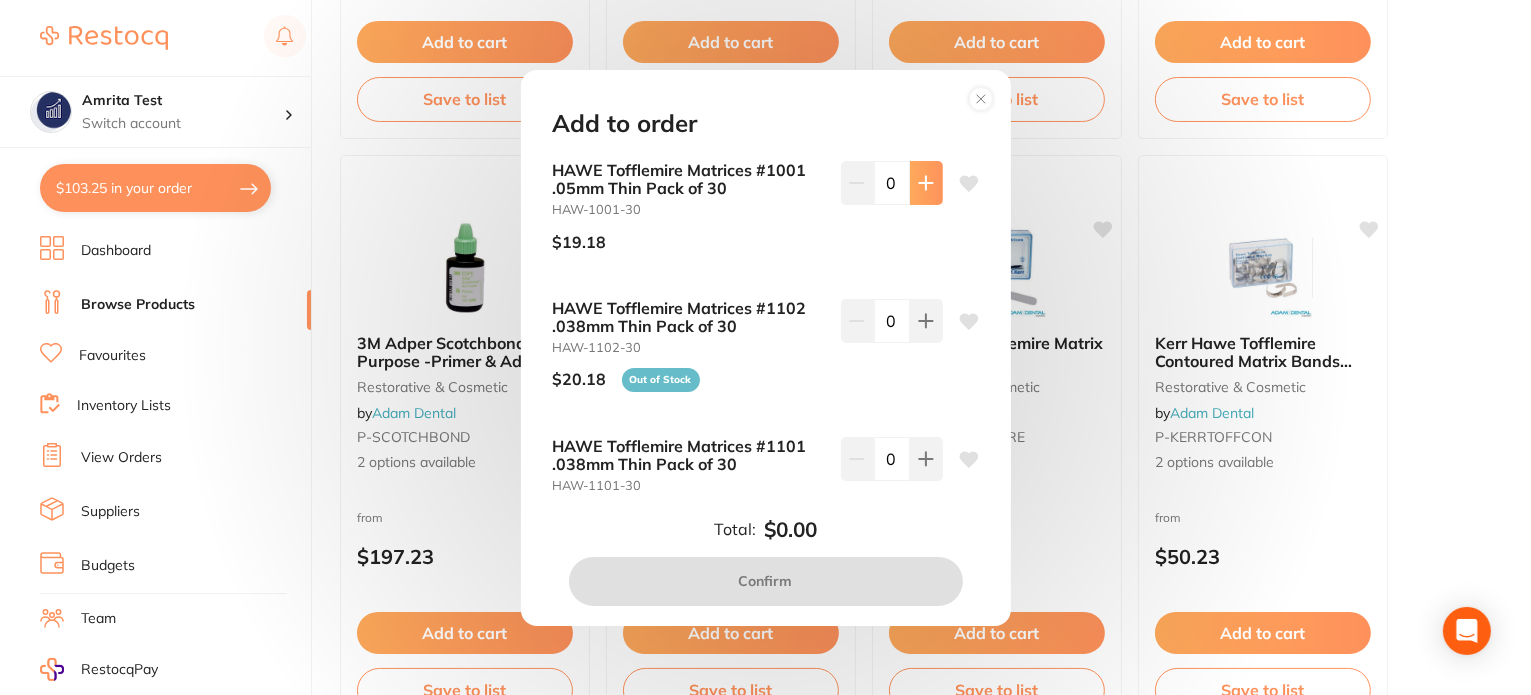 click 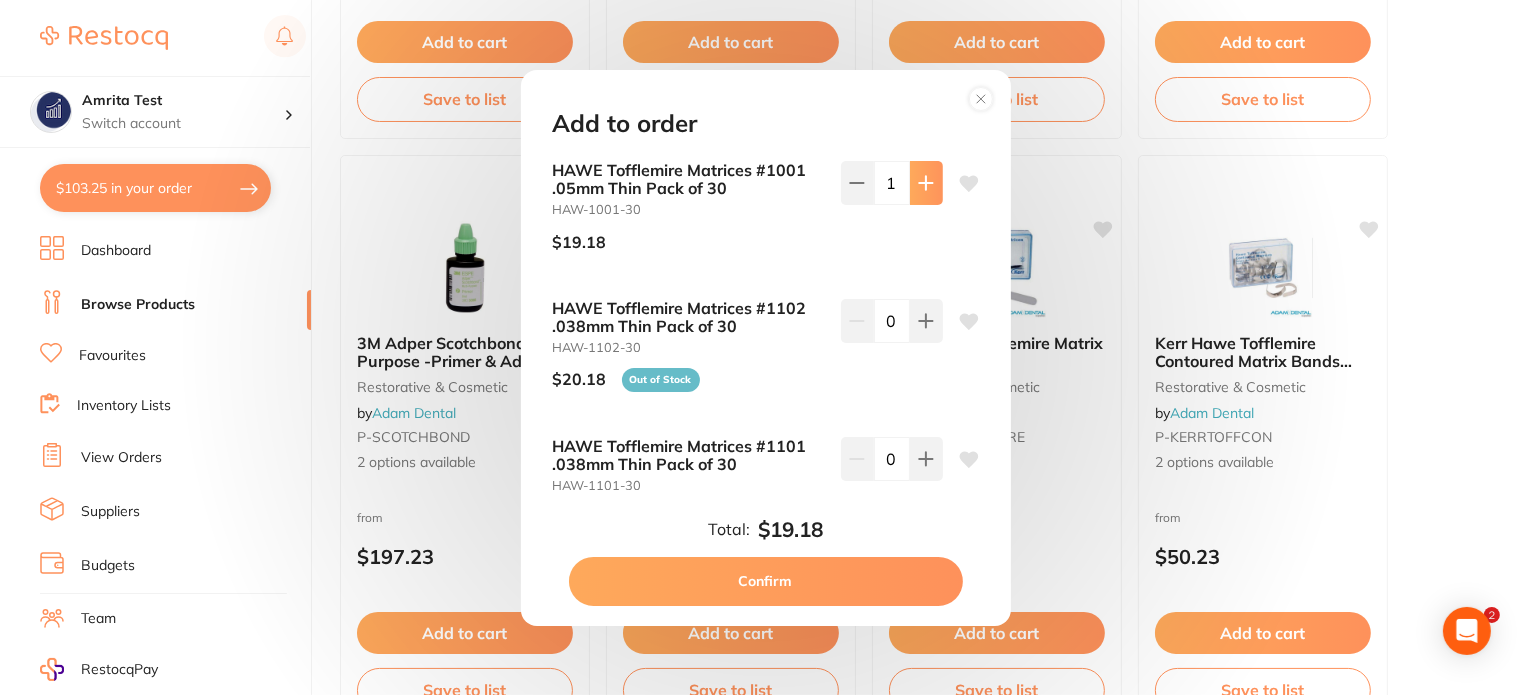 type on "1" 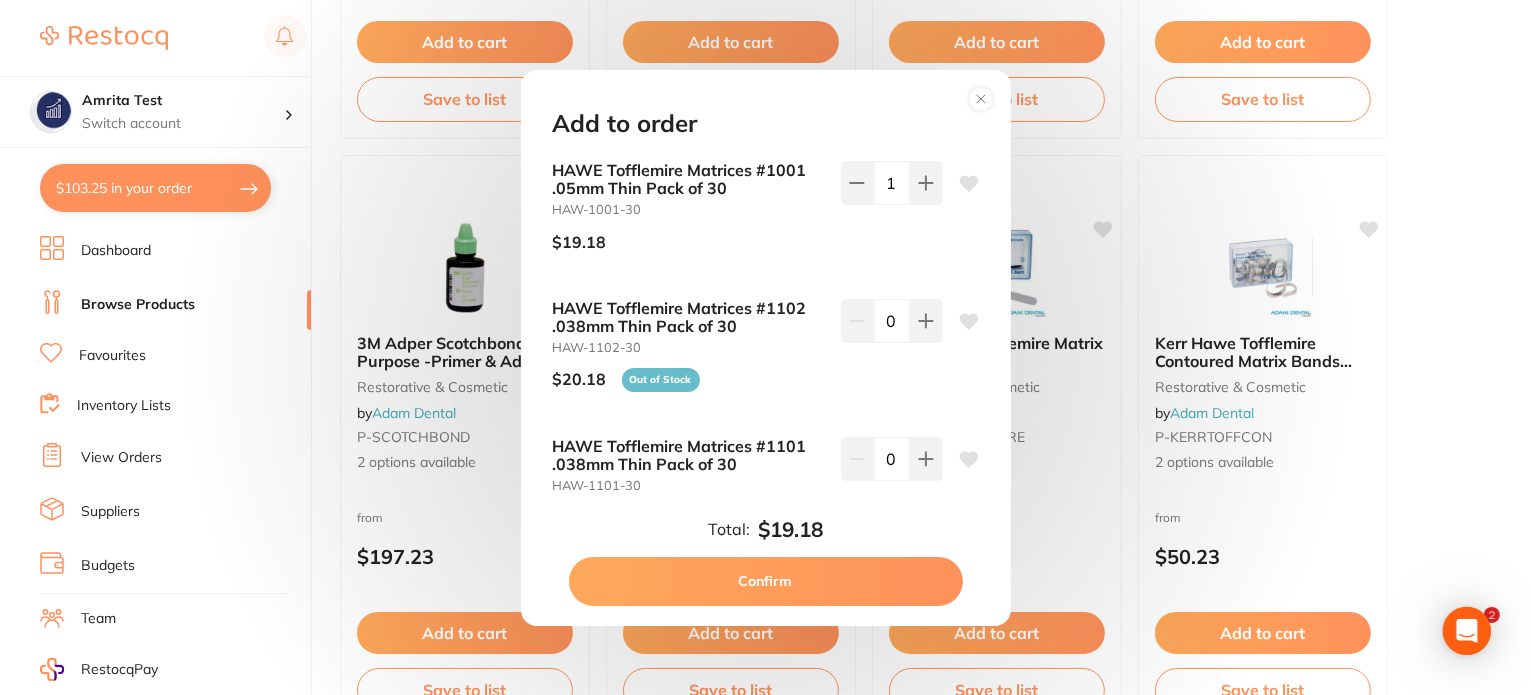 scroll, scrollTop: 0, scrollLeft: 0, axis: both 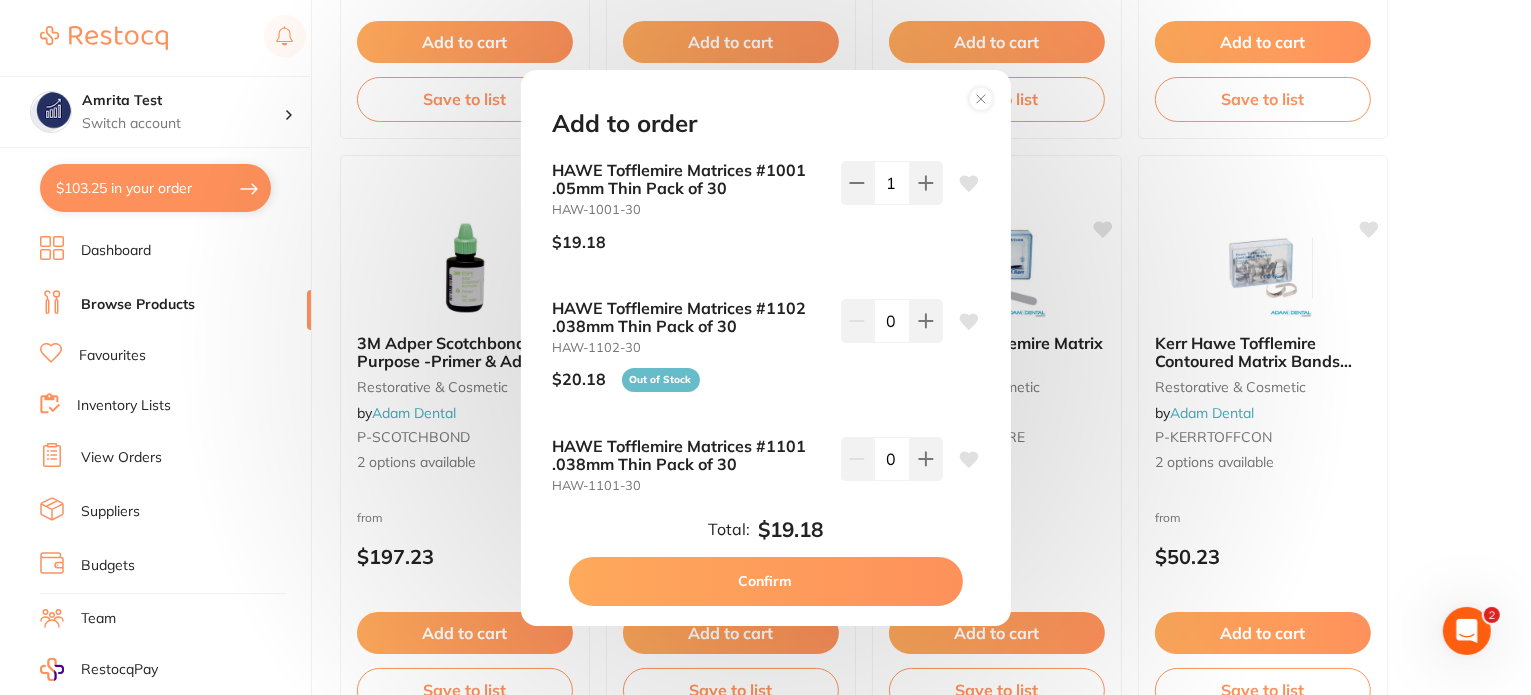 click on "Confirm" at bounding box center (766, 581) 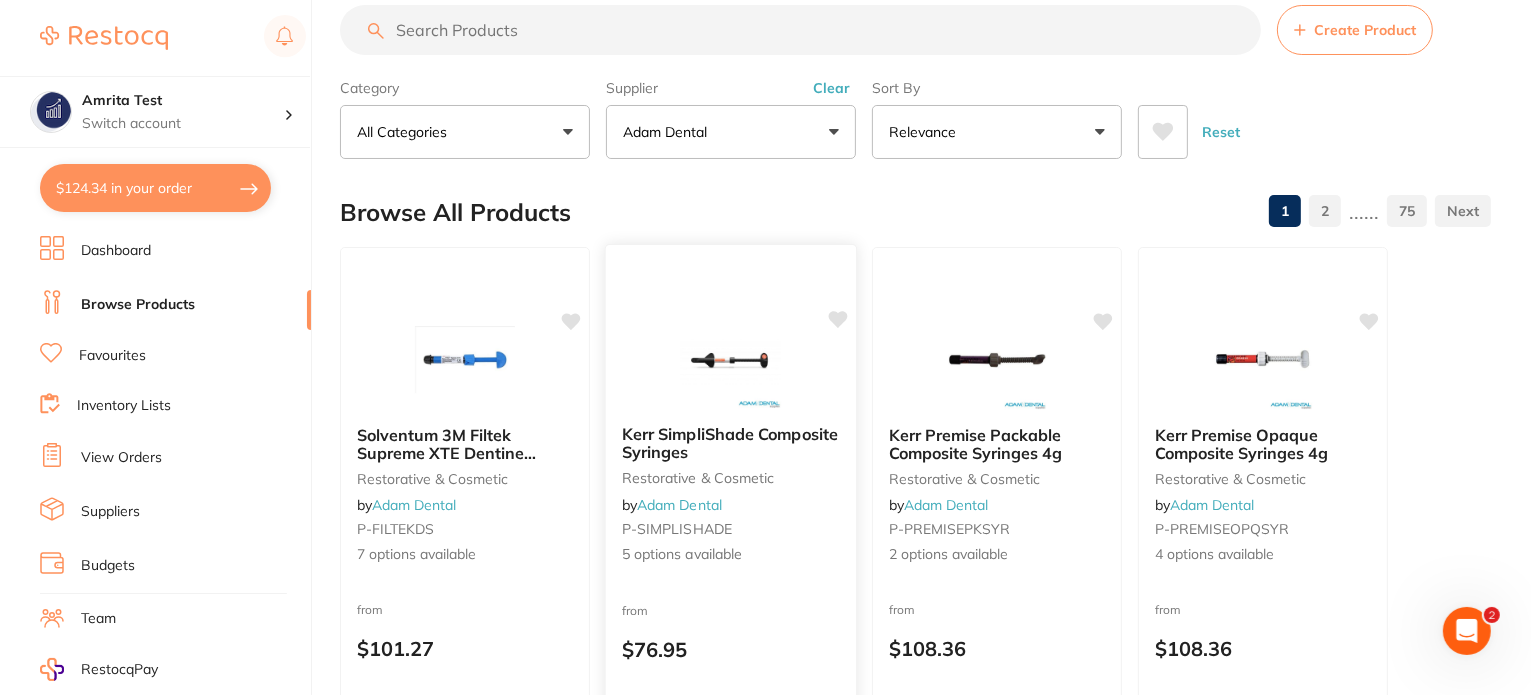 scroll, scrollTop: 0, scrollLeft: 0, axis: both 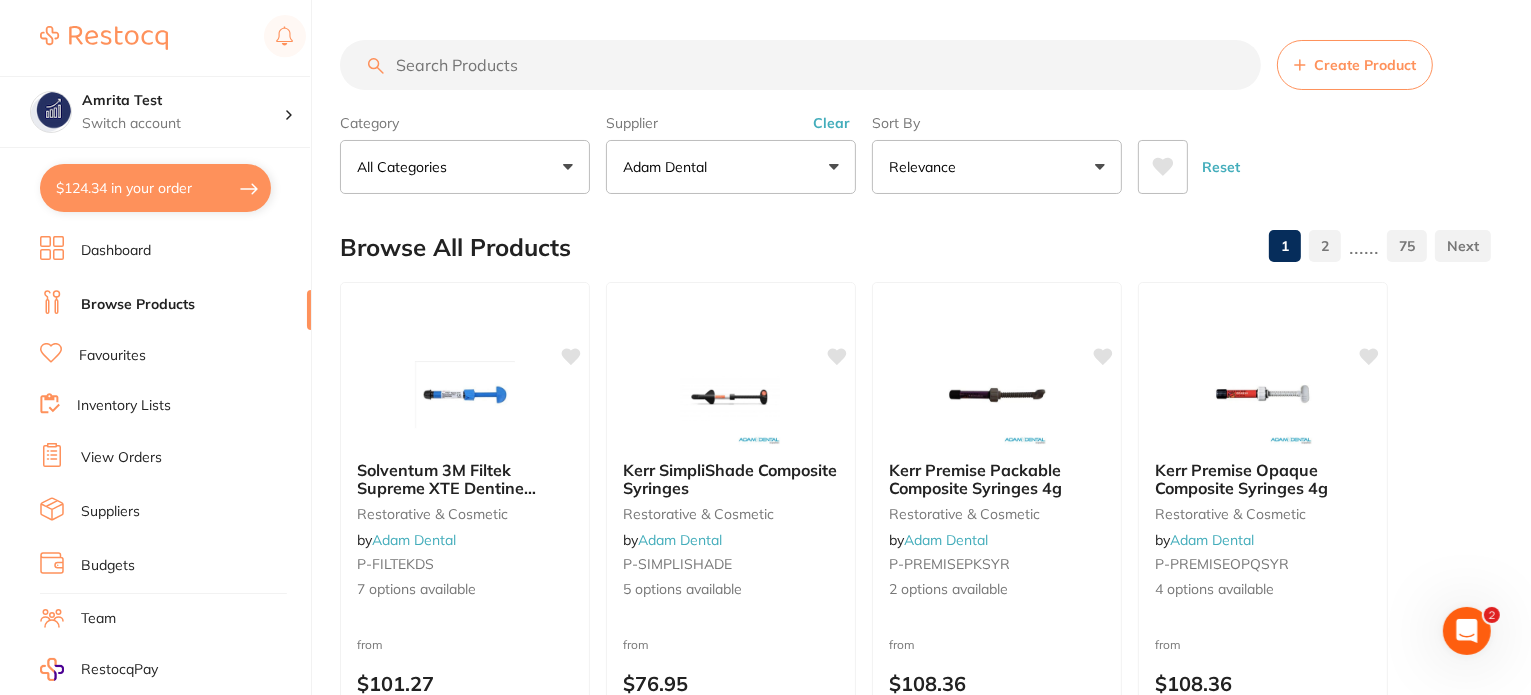 click on "Adam Dental" at bounding box center [731, 167] 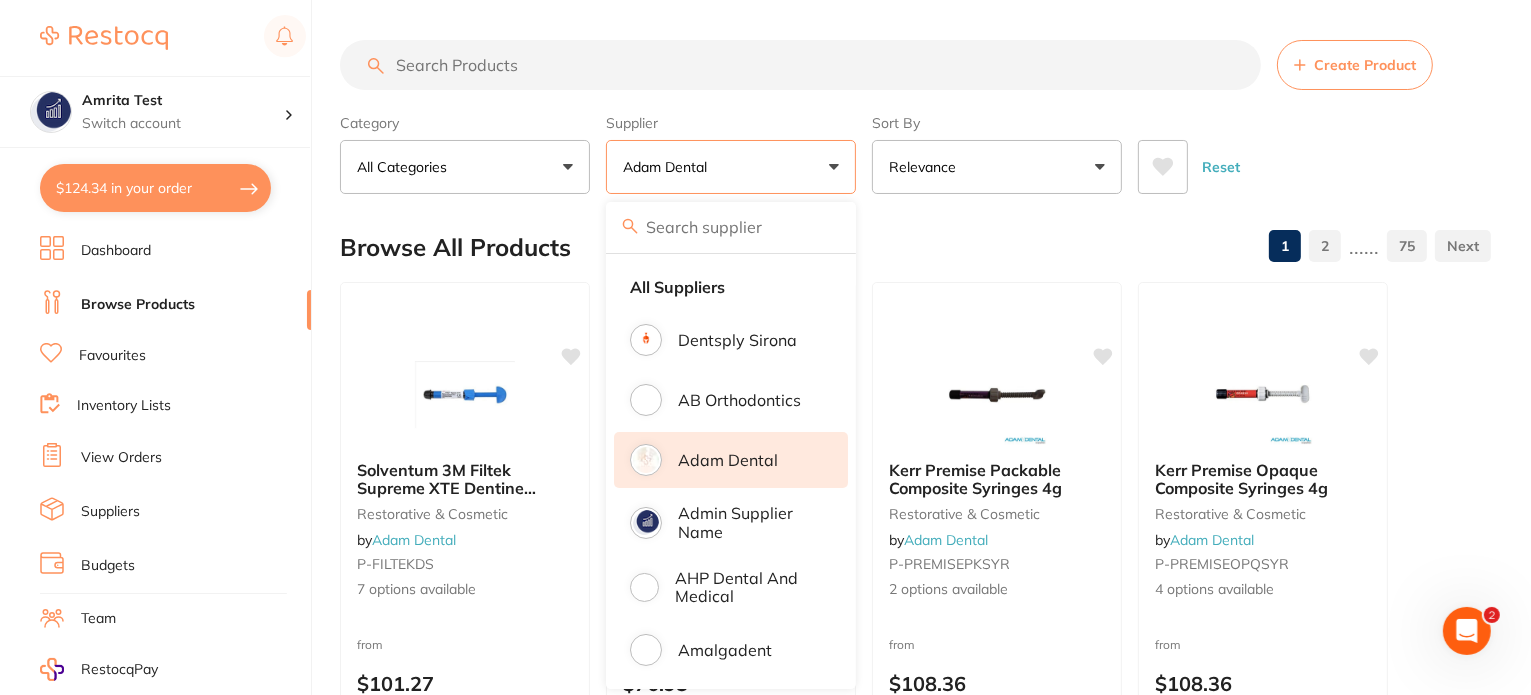click on "Adam Dental" at bounding box center [728, 460] 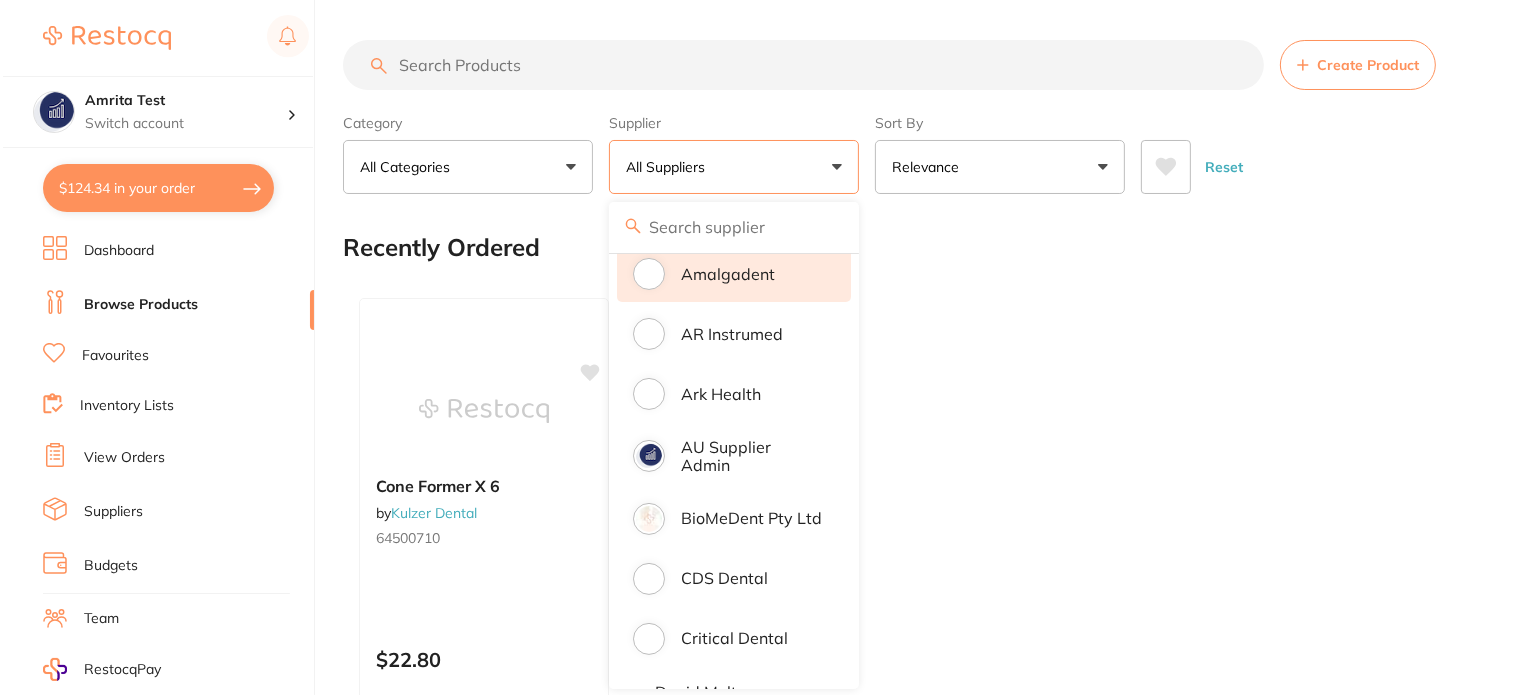 scroll, scrollTop: 1100, scrollLeft: 0, axis: vertical 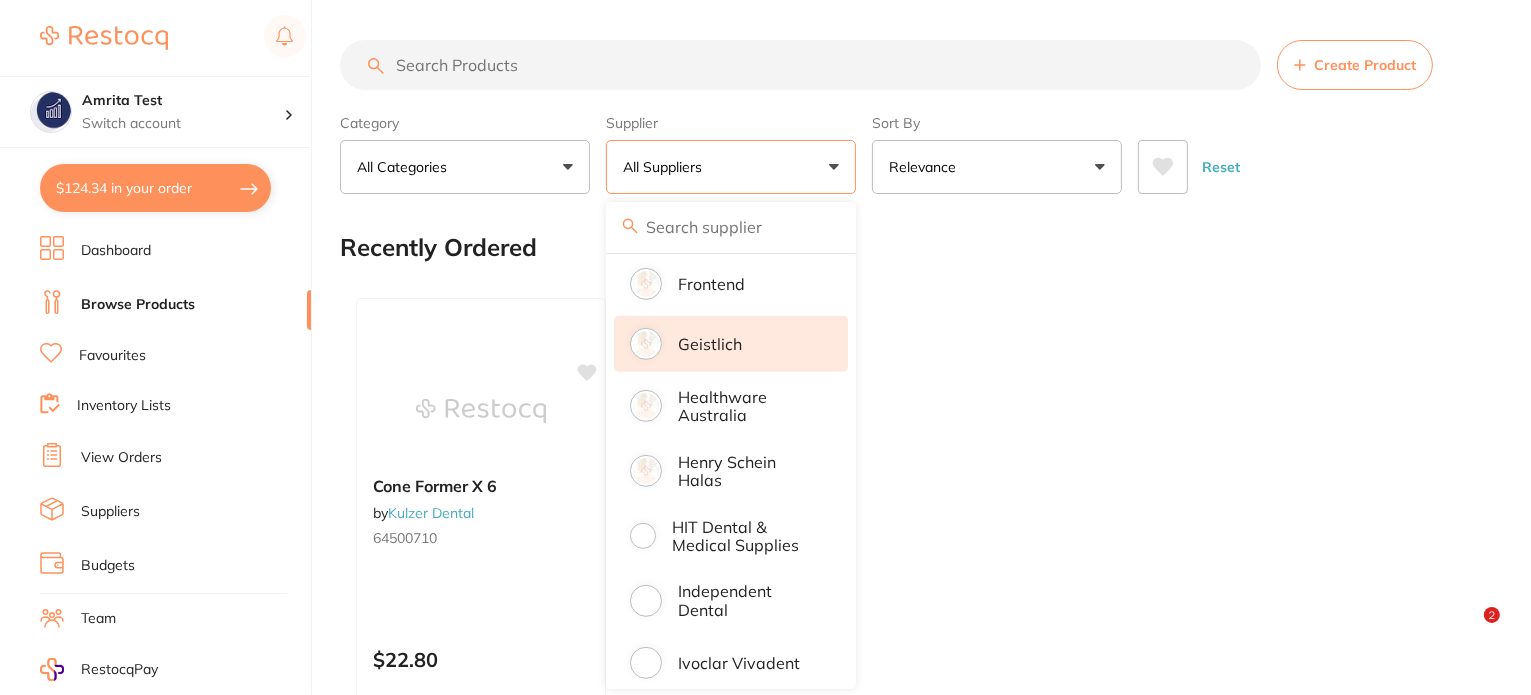 drag, startPoint x: 716, startPoint y: 468, endPoint x: 778, endPoint y: 320, distance: 160.46184 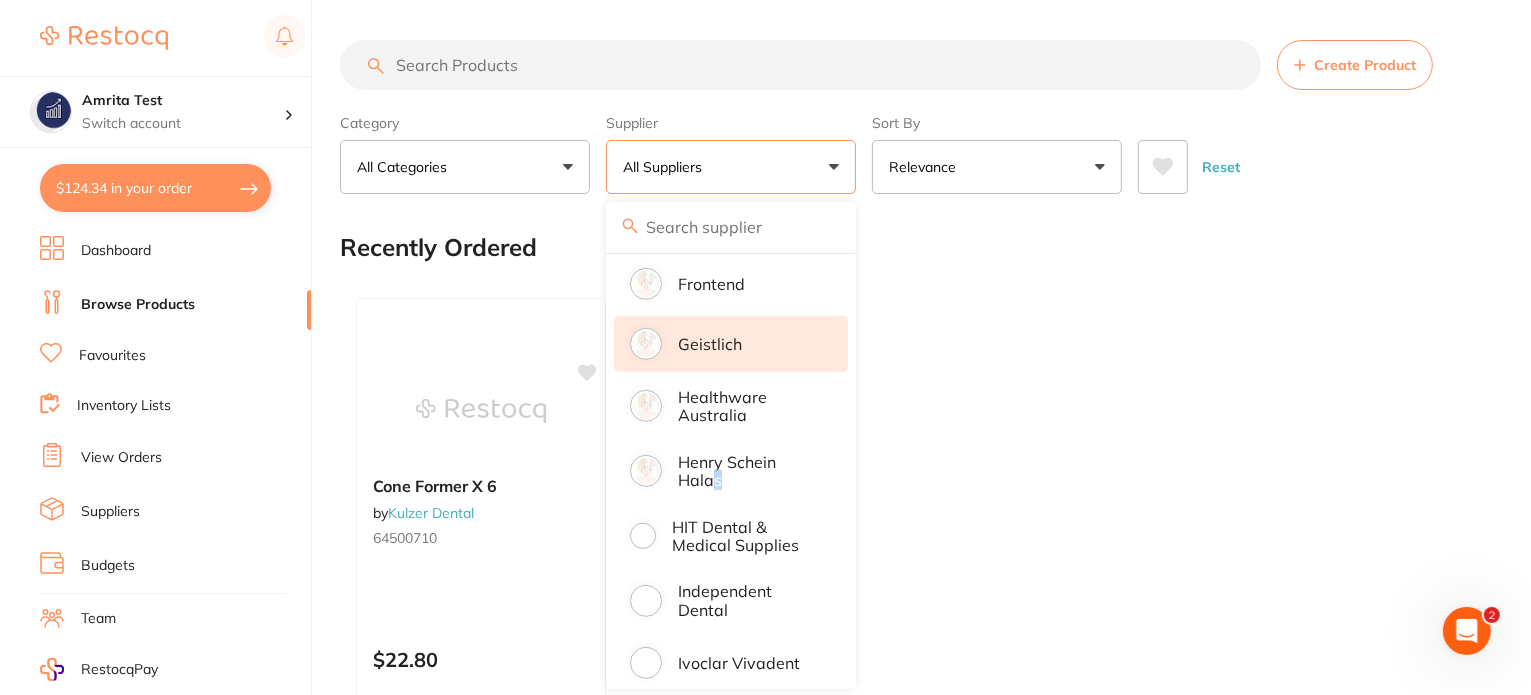 scroll, scrollTop: 0, scrollLeft: 0, axis: both 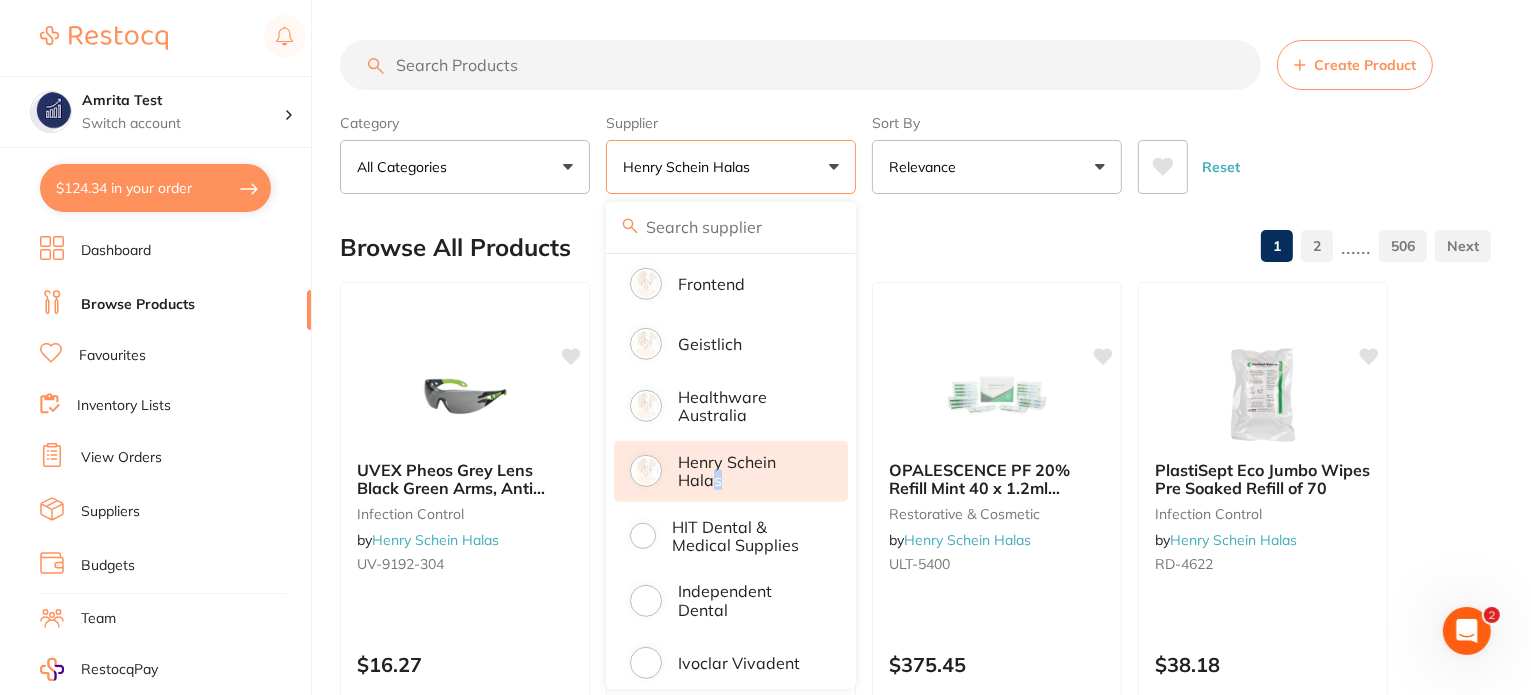 click on "Category All Categories All Categories 3D Printing anaesthetic articulating burs CAD/CAM crown & bridge disposables education endodontics equipment finishing & polishing handpieces impression infection control instruments laboratory oral surgery orthodontics preventative restorative & cosmetic rubber dam whitening xrays/imaging Clear Category   false    All Categories Category All Categories 3D Printing anaesthetic articulating burs CAD/CAM crown & bridge disposables education endodontics equipment finishing & polishing handpieces impression infection control instruments laboratory oral surgery orthodontics preventative restorative & cosmetic rubber dam whitening xrays/imaging Supplier Henry Schein Halas All Suppliers Dentsply Sirona AB Orthodontics Adam Dental Admin supplier name AHP Dental and Medical Amalgadent AR Instrumed Ark Health AU Supplier Admin BioMeDent Pty Ltd CDS Dental Critical Dental David Melton mmmmmmmmmmmmmmmmmmmmmmmmmmmmm Dental Practice Supplies Dental Zone Erkodent Erskine Dental Ozdent" at bounding box center [915, 150] 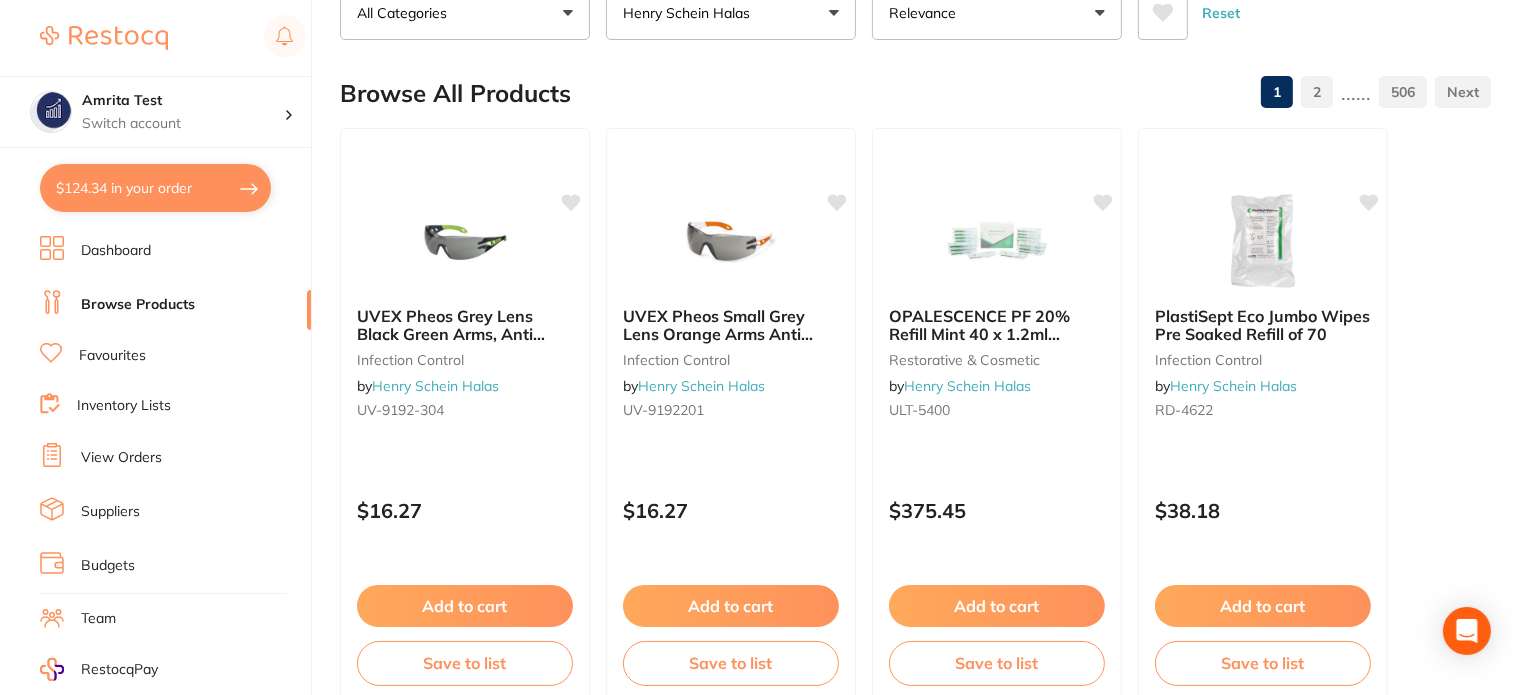 scroll, scrollTop: 300, scrollLeft: 0, axis: vertical 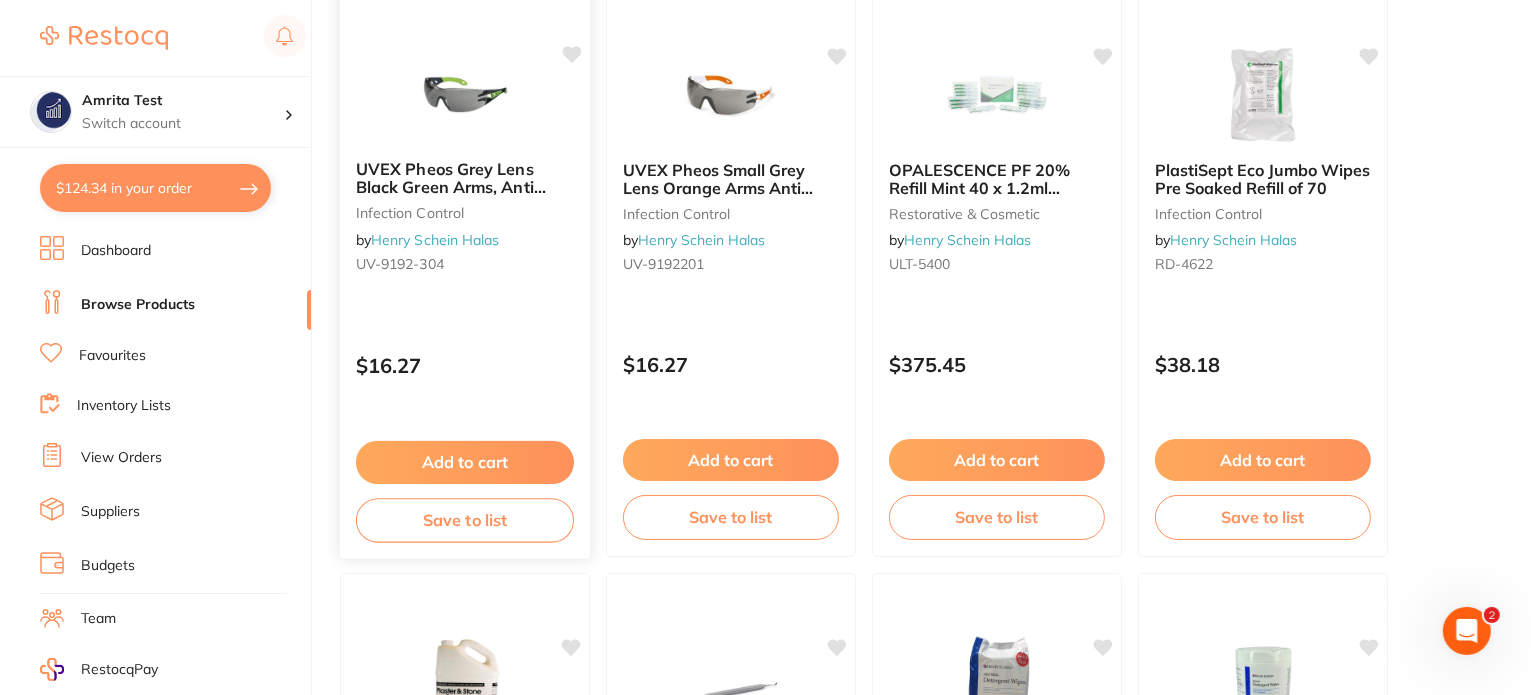 click on "Add to cart" at bounding box center [465, 462] 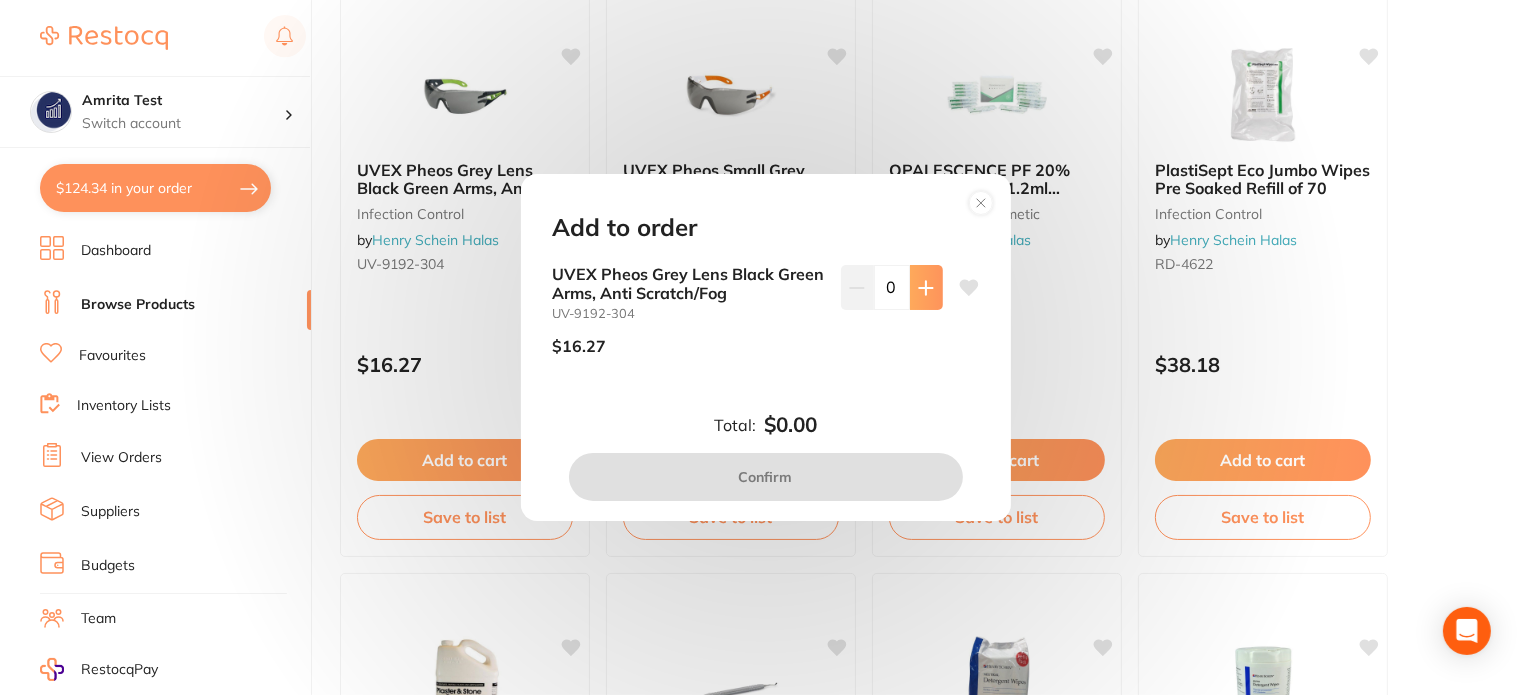 click 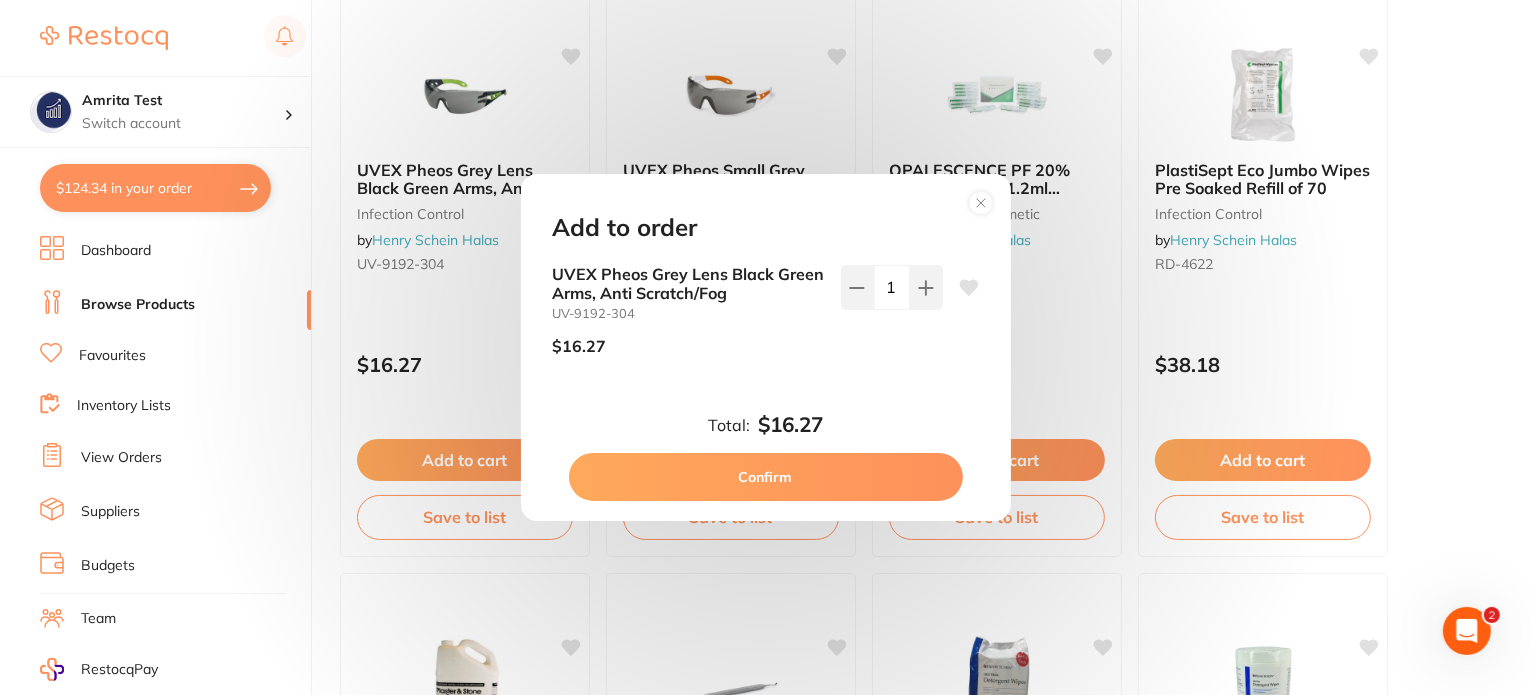 scroll, scrollTop: 0, scrollLeft: 0, axis: both 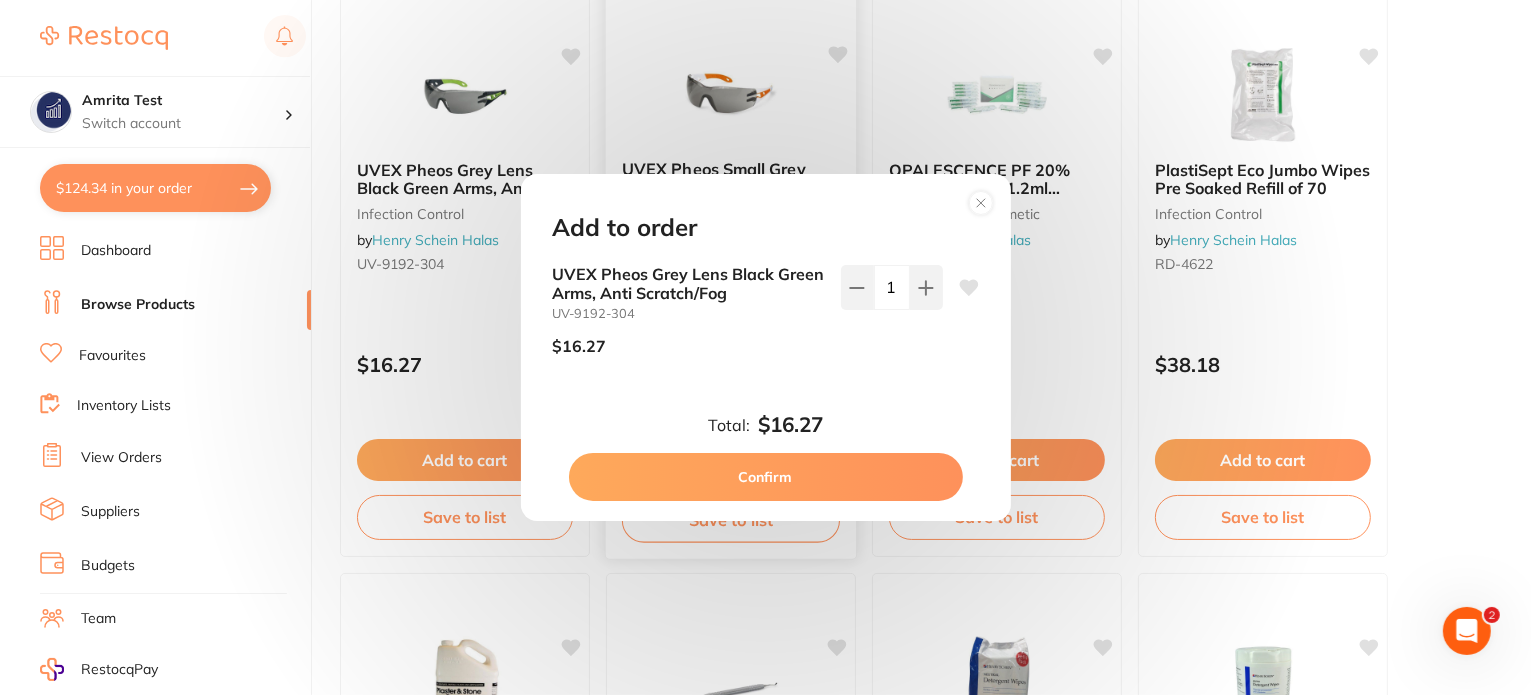 click on "Confirm" at bounding box center (766, 477) 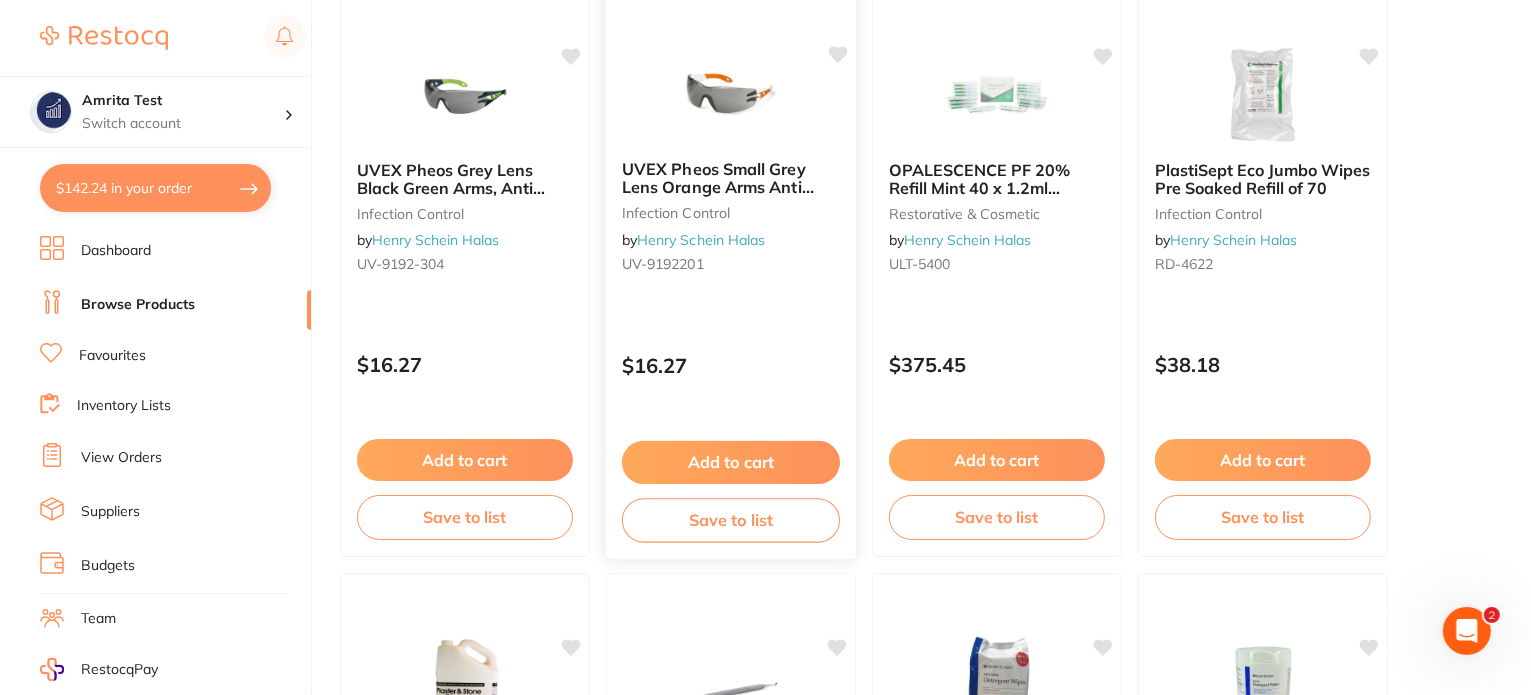click on "Add to cart" at bounding box center [731, 462] 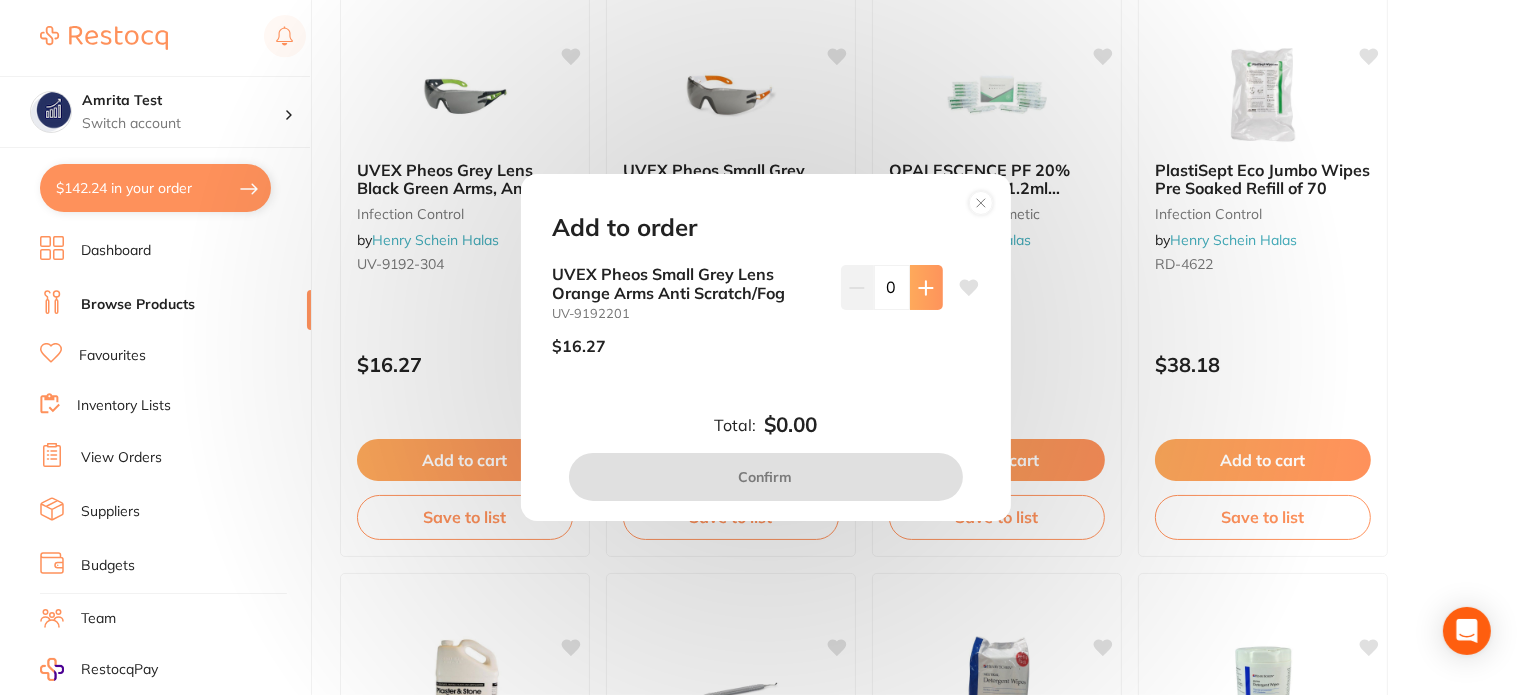 click 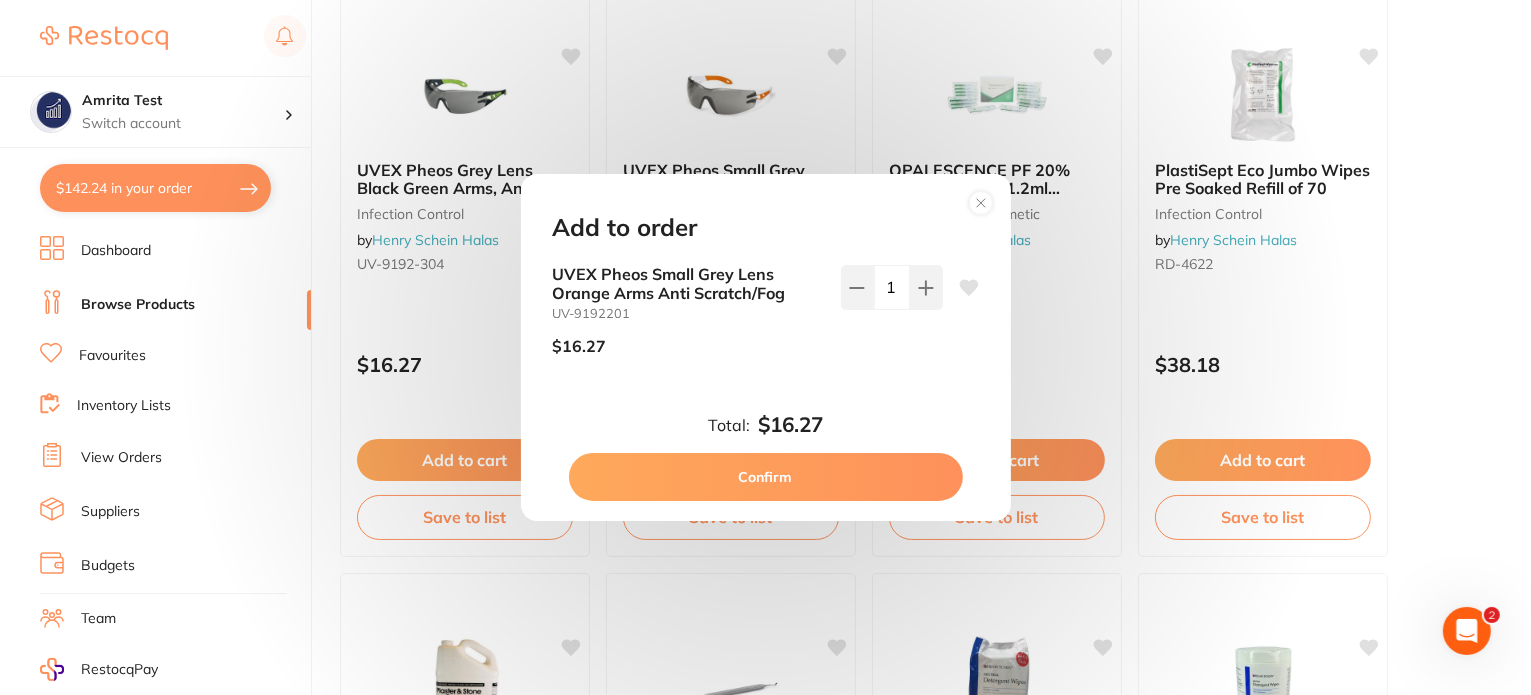 scroll, scrollTop: 0, scrollLeft: 0, axis: both 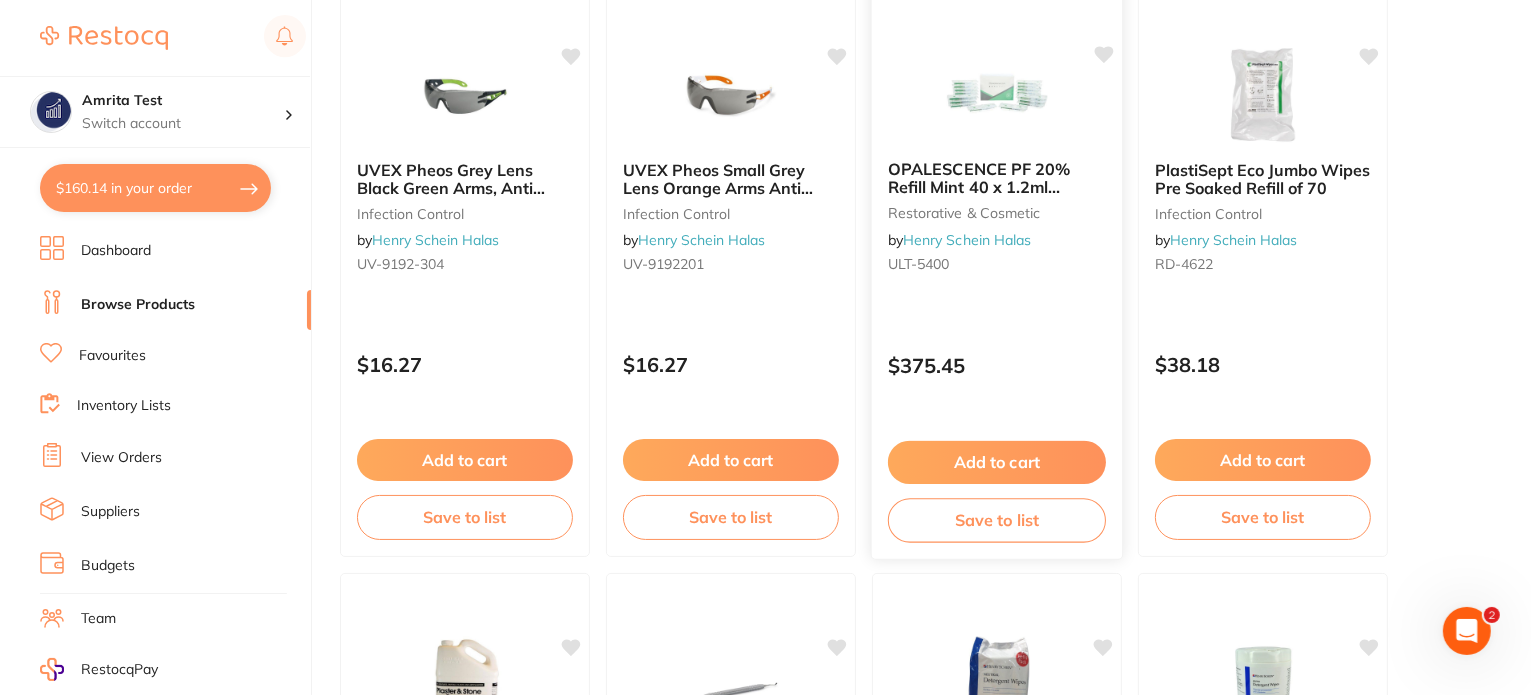 click on "Add to cart" at bounding box center (997, 462) 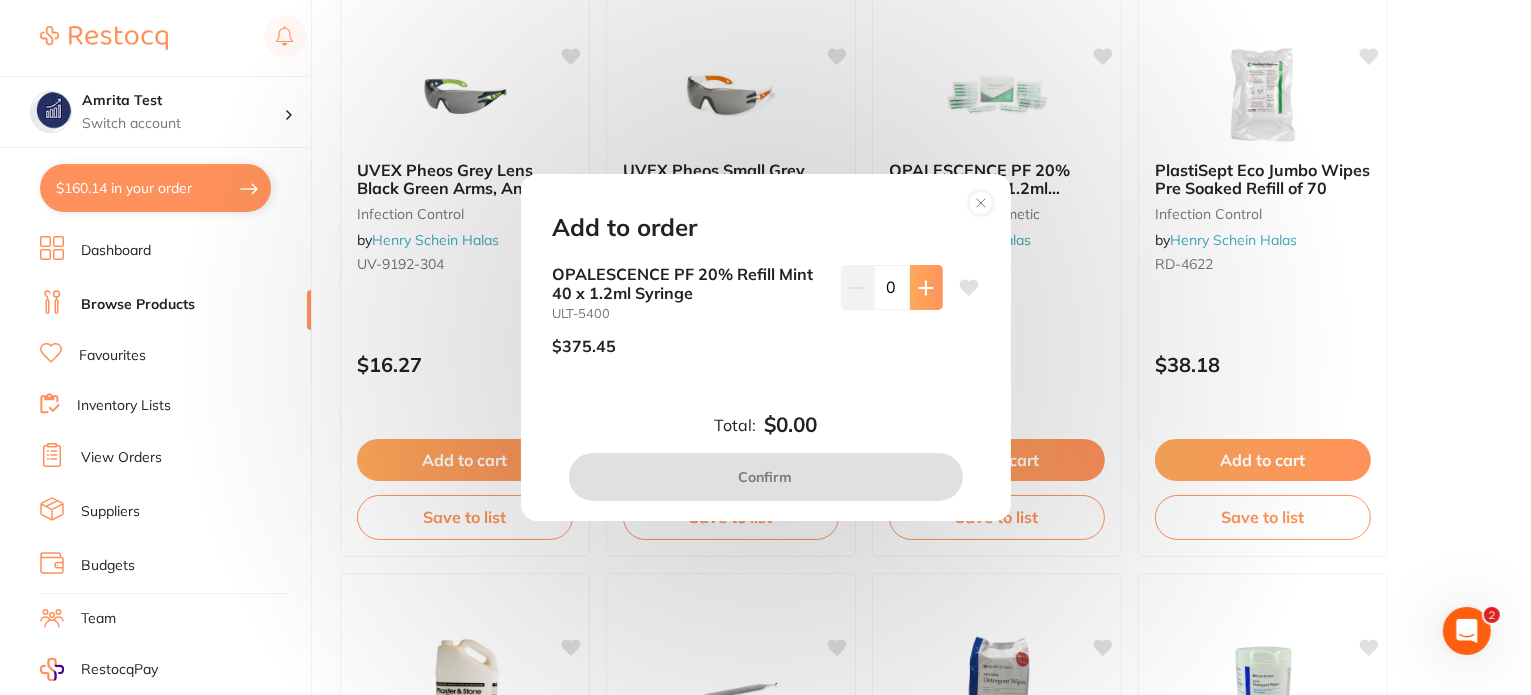 scroll, scrollTop: 0, scrollLeft: 0, axis: both 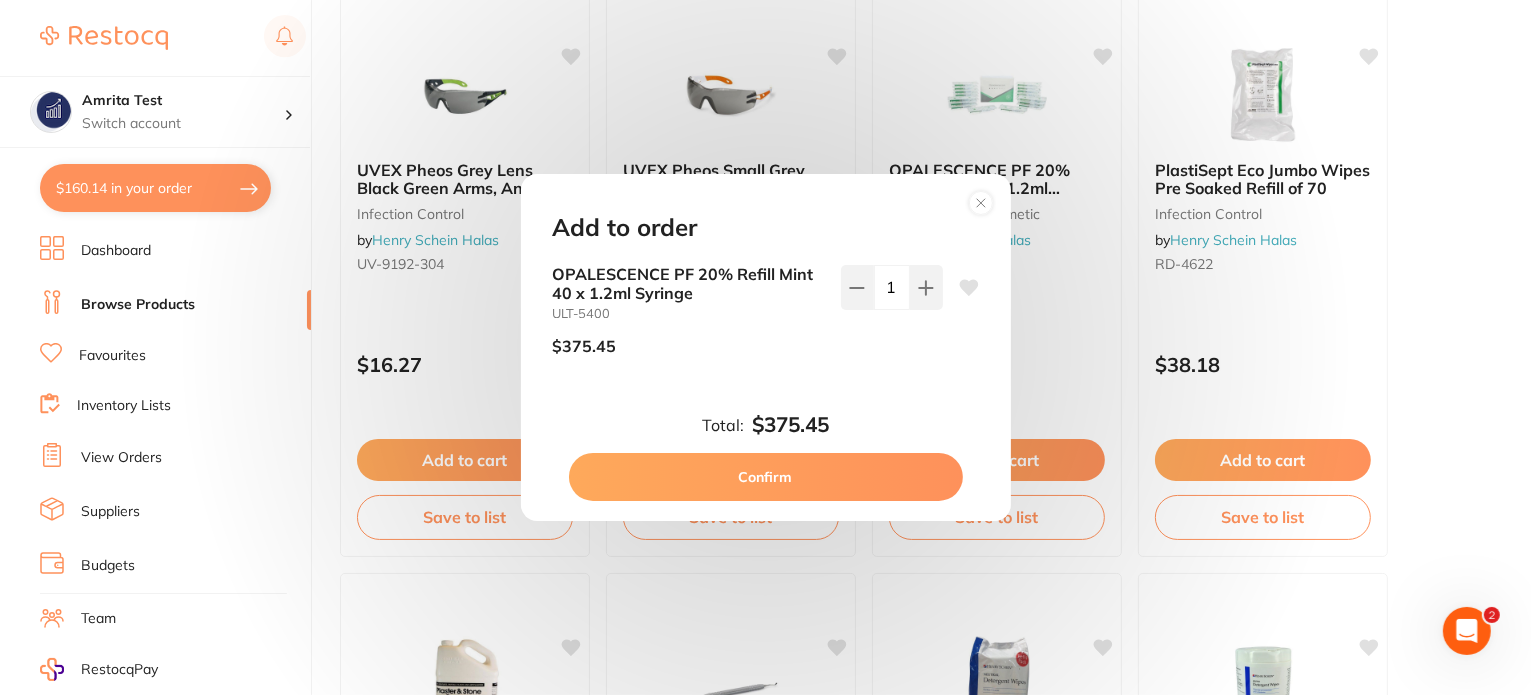 click on "Confirm" at bounding box center [766, 477] 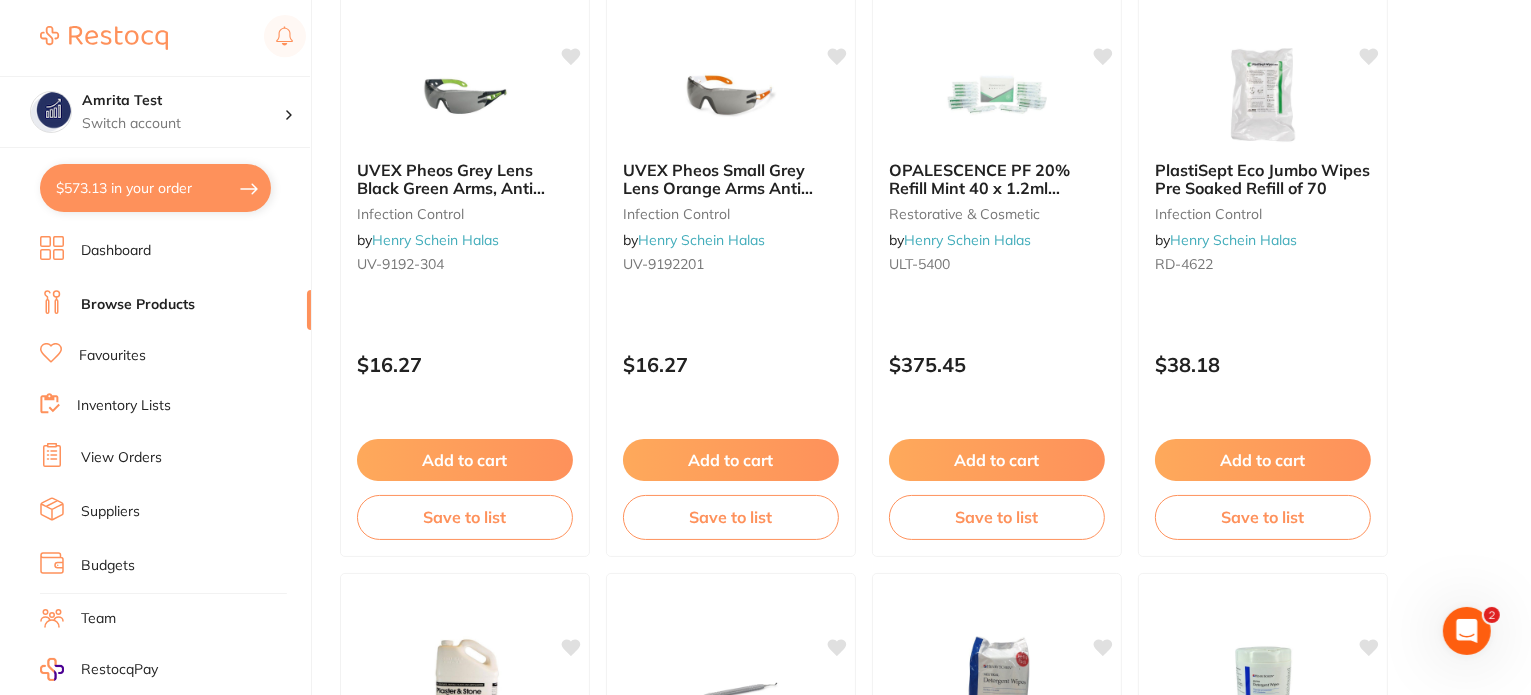 click on "$573.13   in your order" at bounding box center (155, 188) 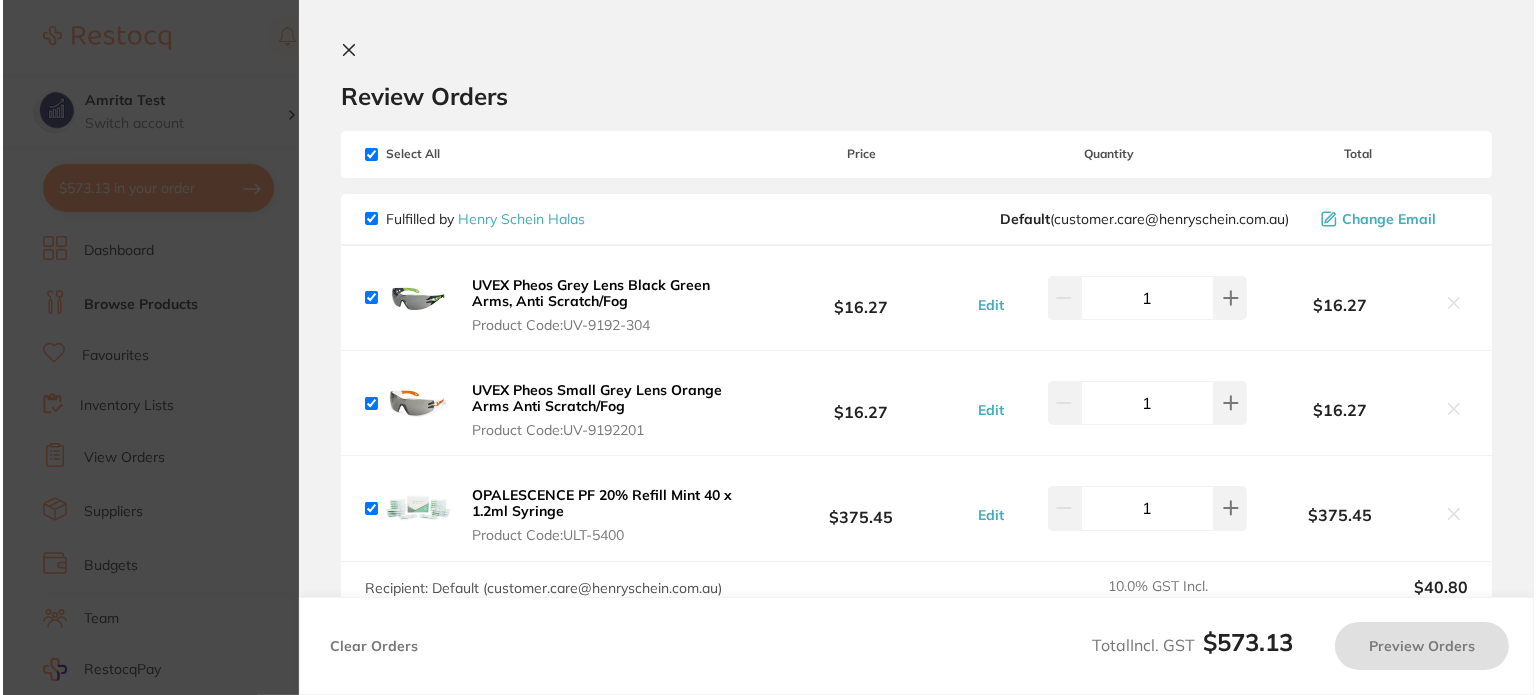 scroll, scrollTop: 0, scrollLeft: 0, axis: both 